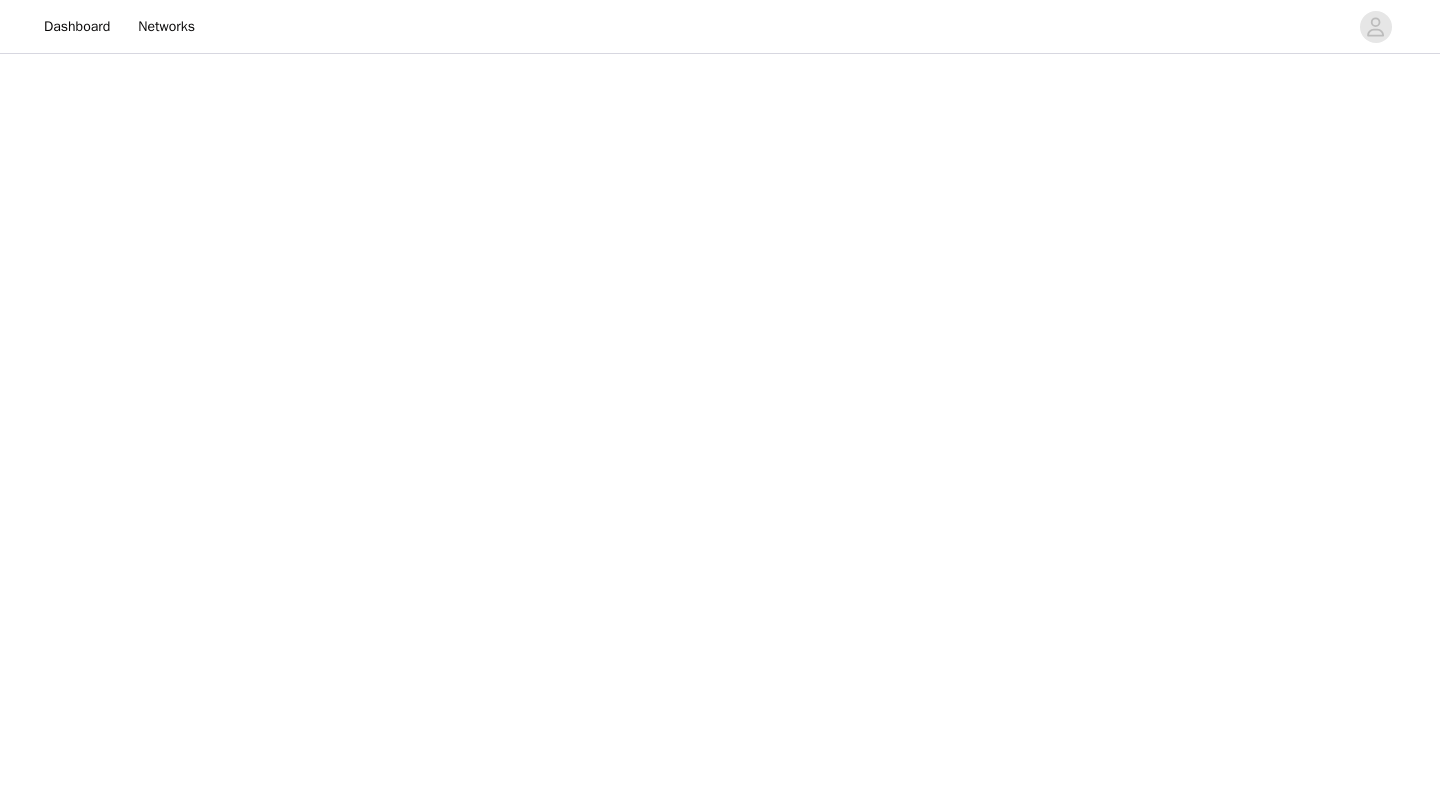 scroll, scrollTop: 0, scrollLeft: 0, axis: both 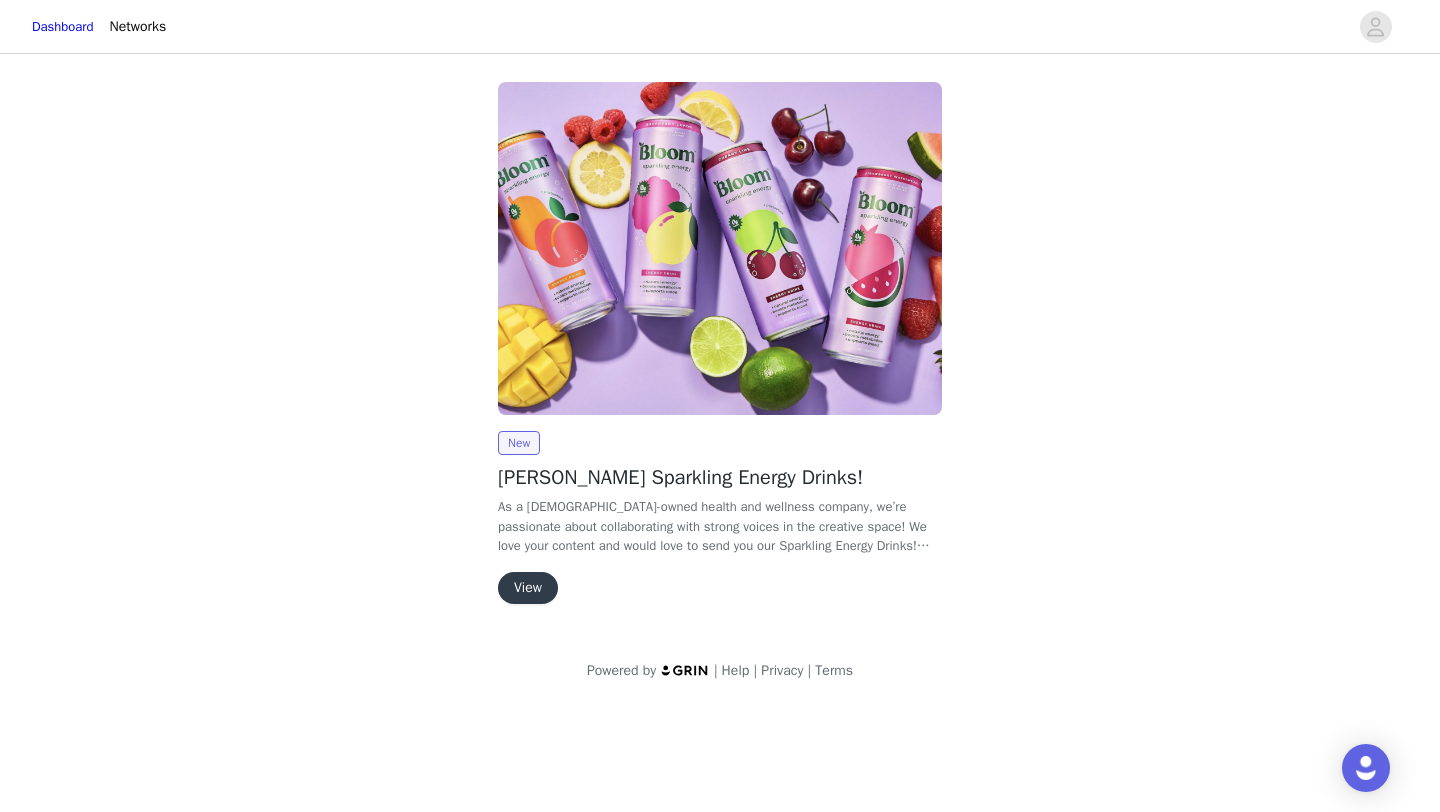 click on "View" at bounding box center (528, 588) 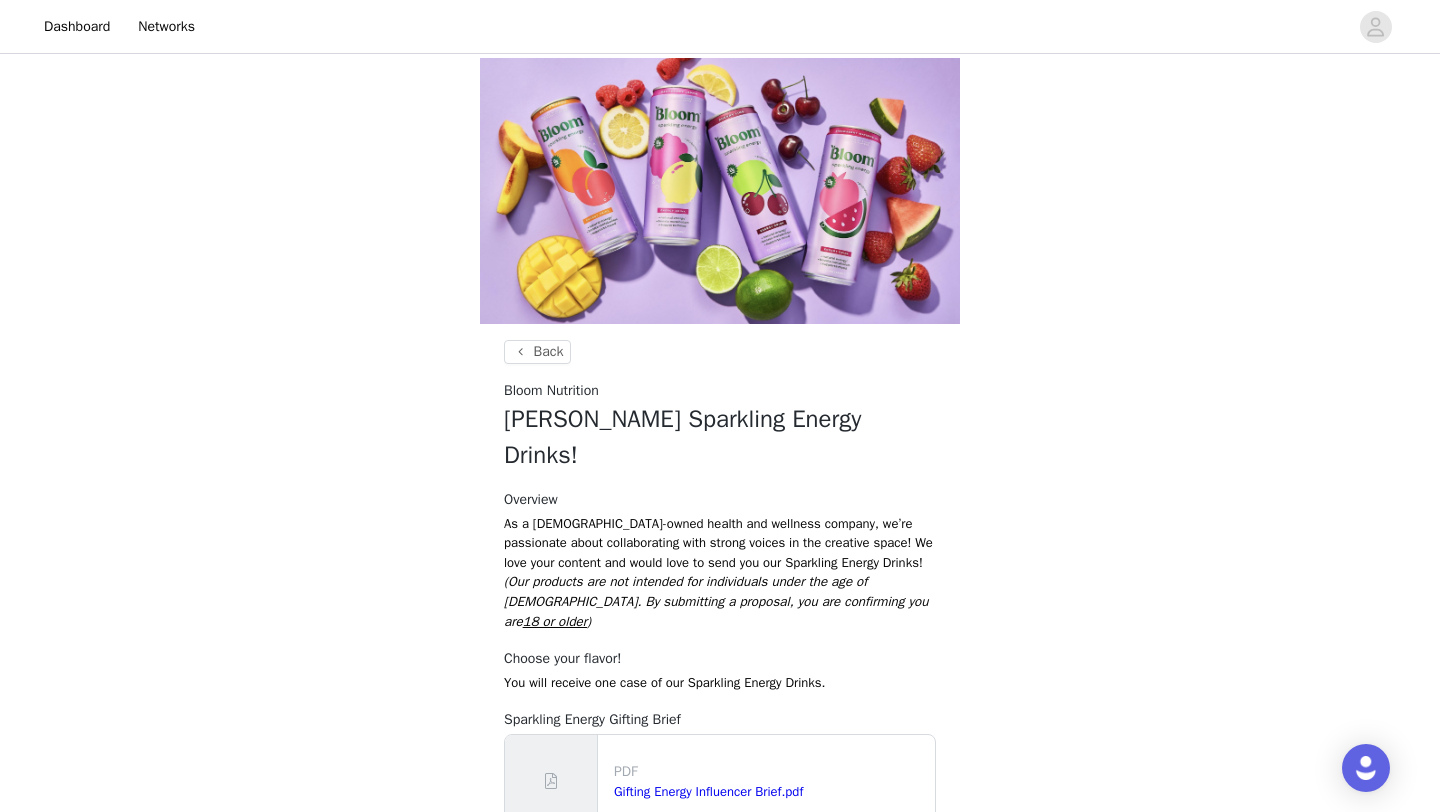 scroll, scrollTop: 97, scrollLeft: 0, axis: vertical 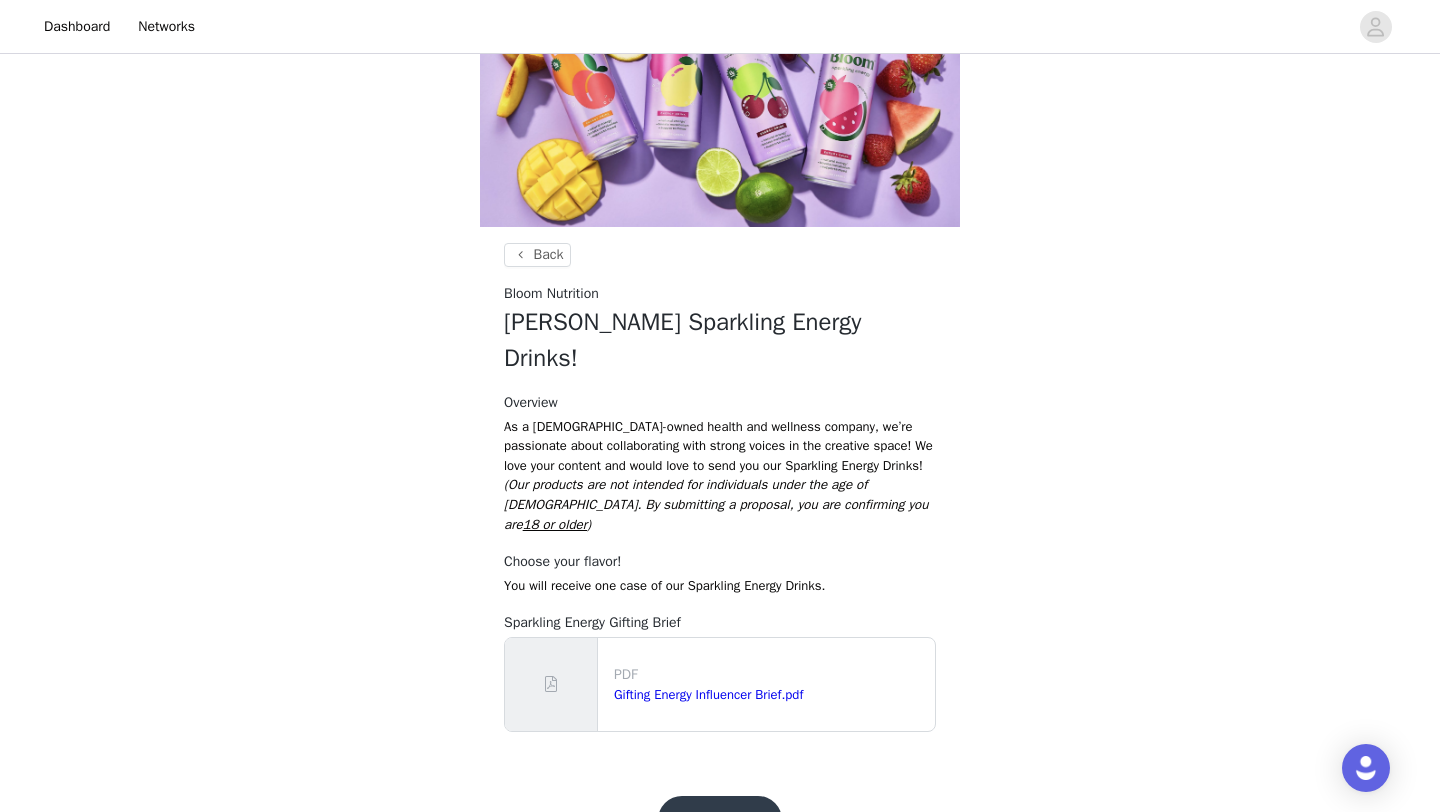 click on "Get Started!" at bounding box center [720, 820] 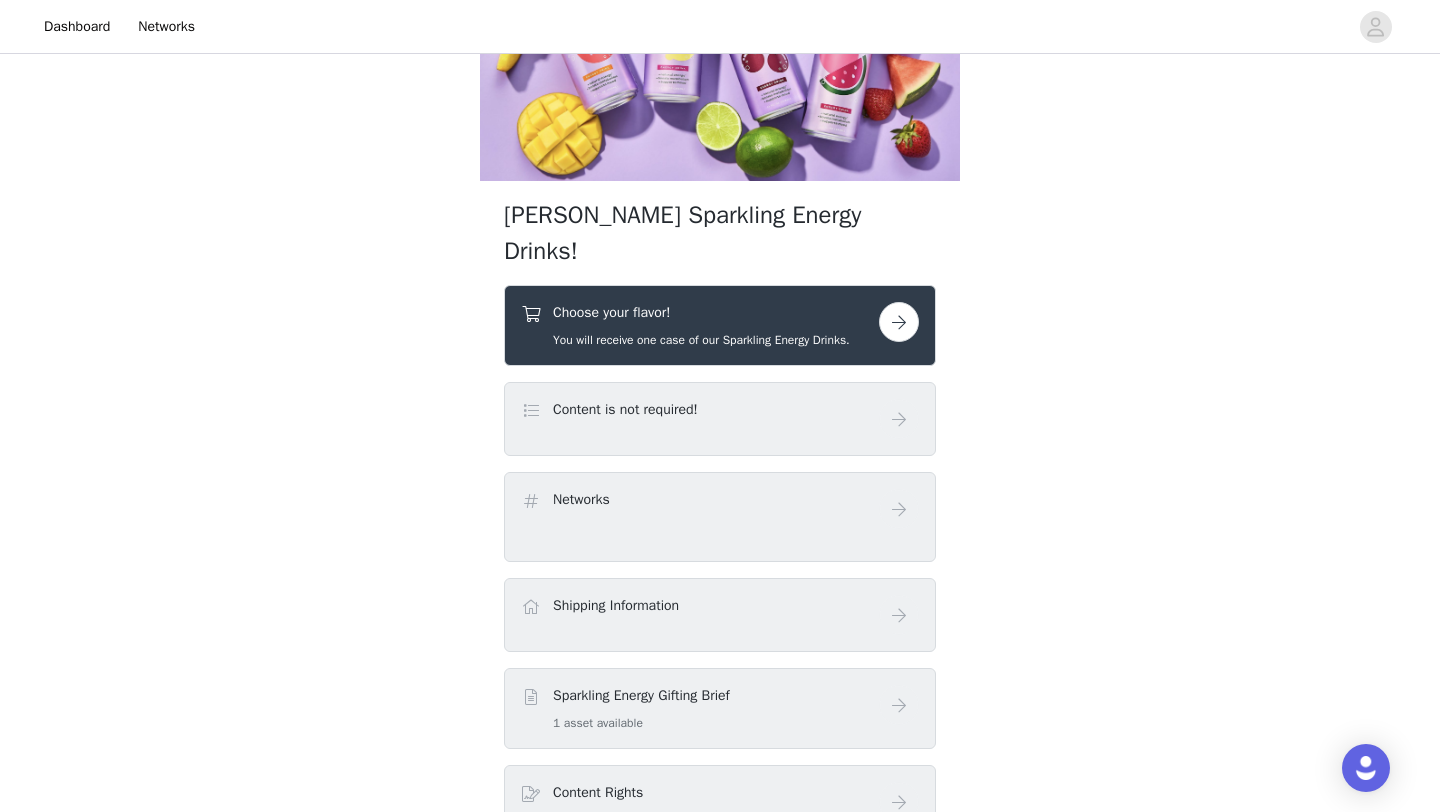 scroll, scrollTop: 145, scrollLeft: 0, axis: vertical 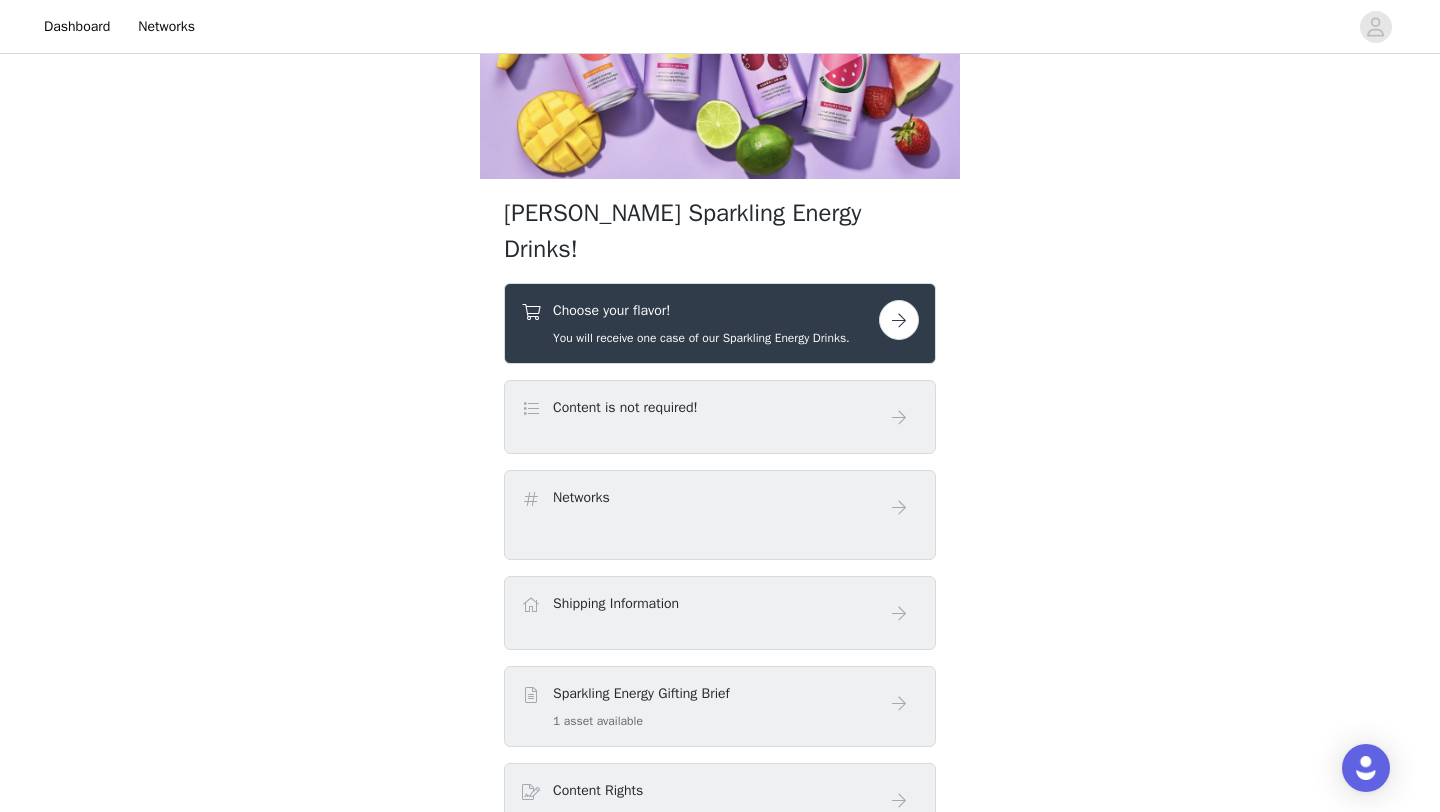 click on "Content is not required!" at bounding box center (700, 411) 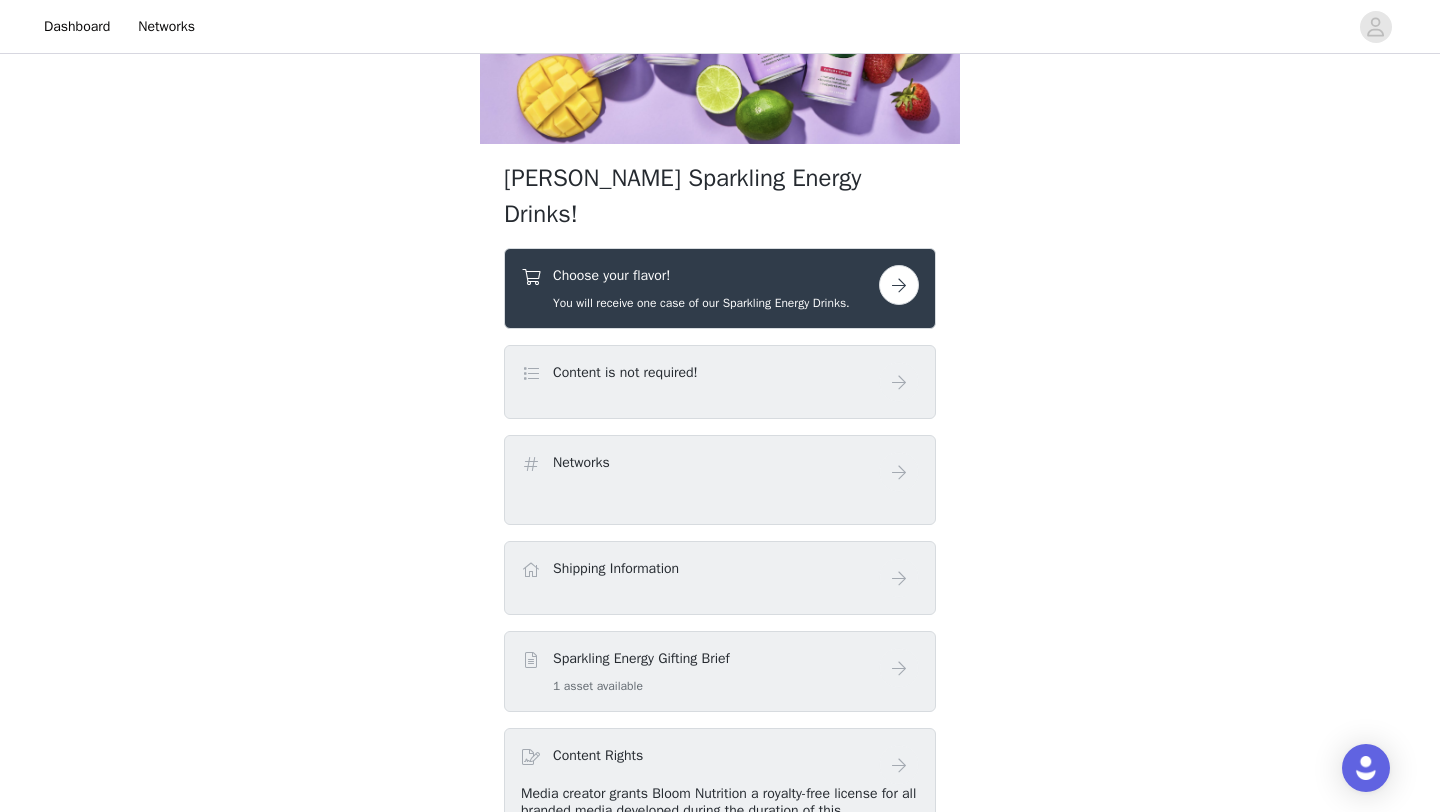 scroll, scrollTop: 0, scrollLeft: 0, axis: both 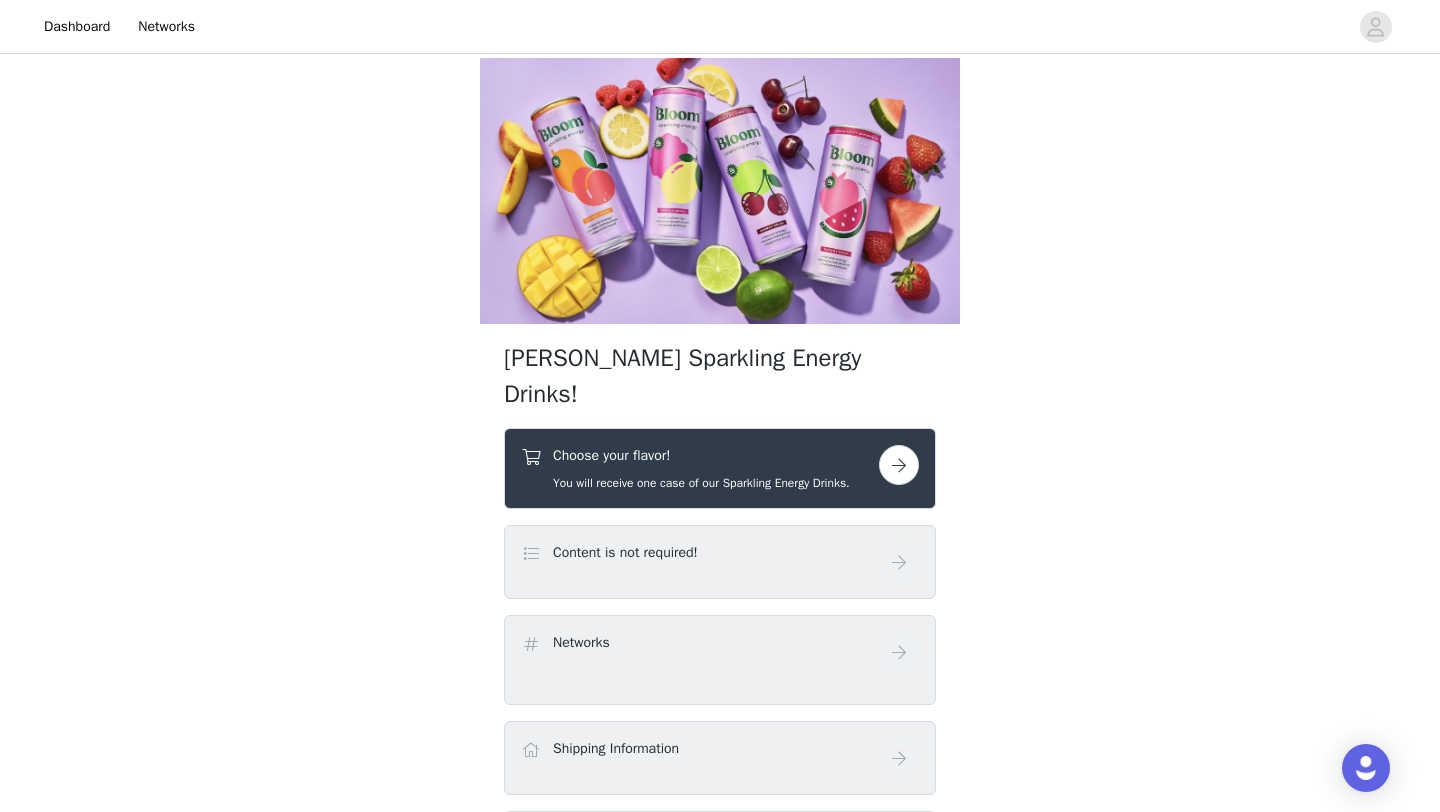 click at bounding box center (899, 465) 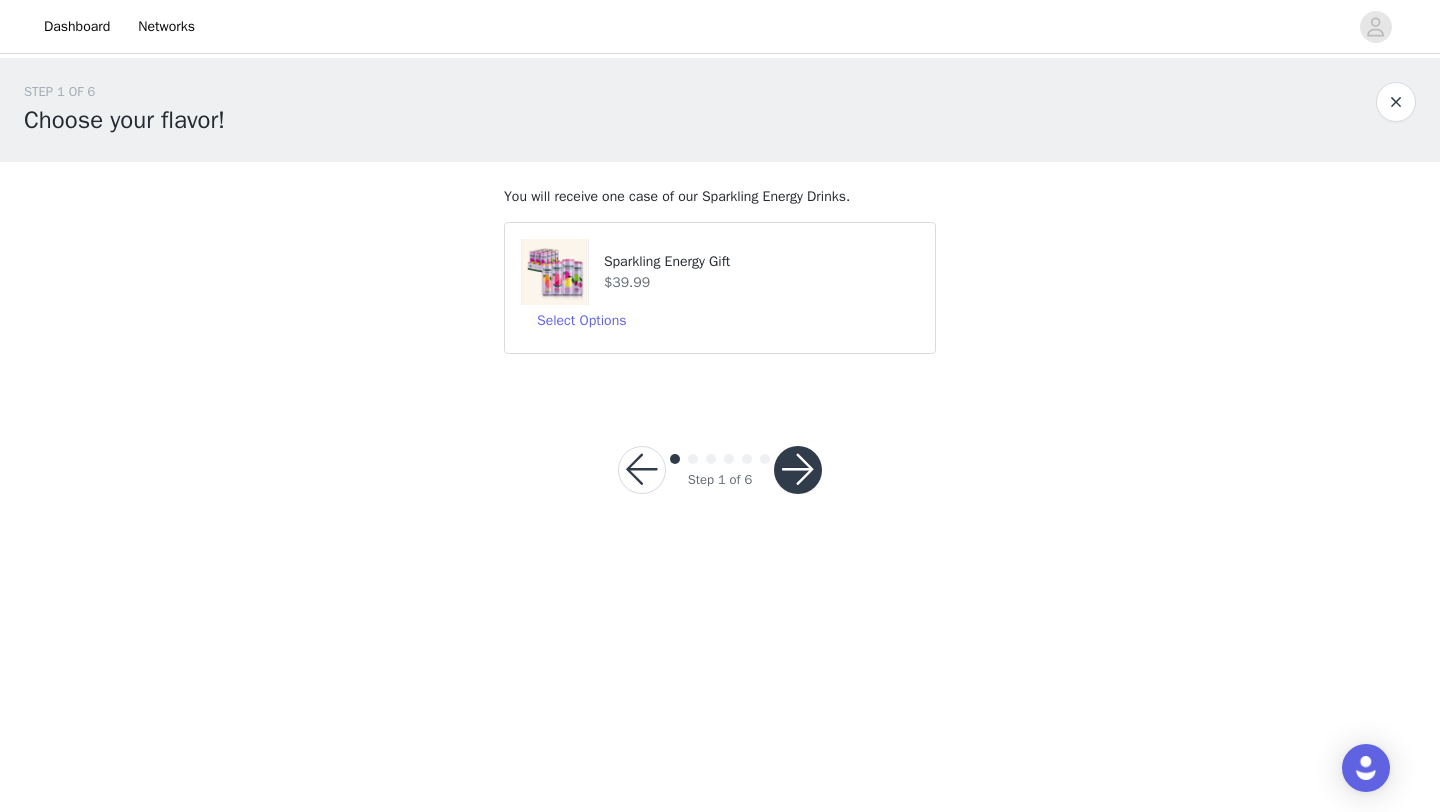 click on "$39.99" at bounding box center (761, 282) 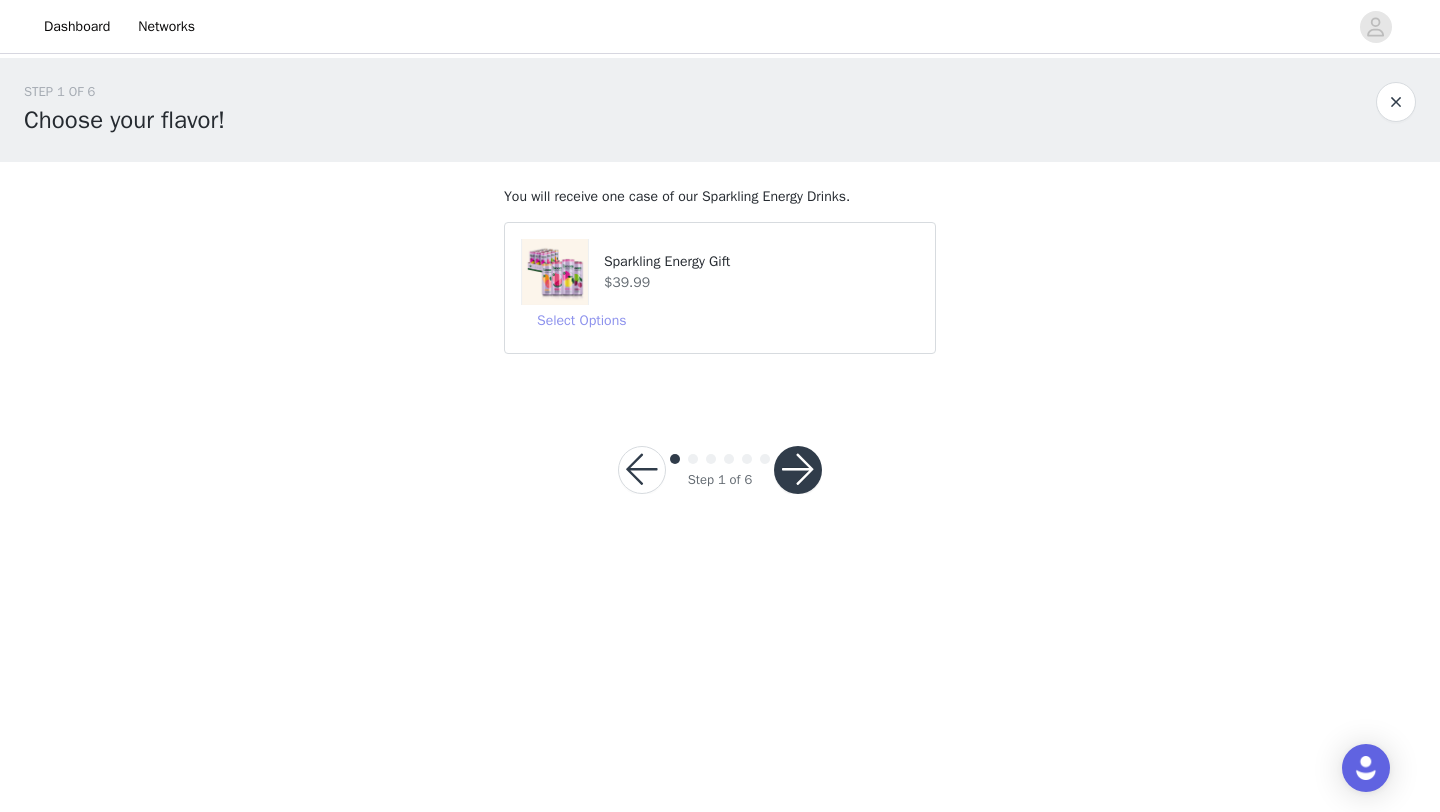 click on "Select Options" at bounding box center (581, 321) 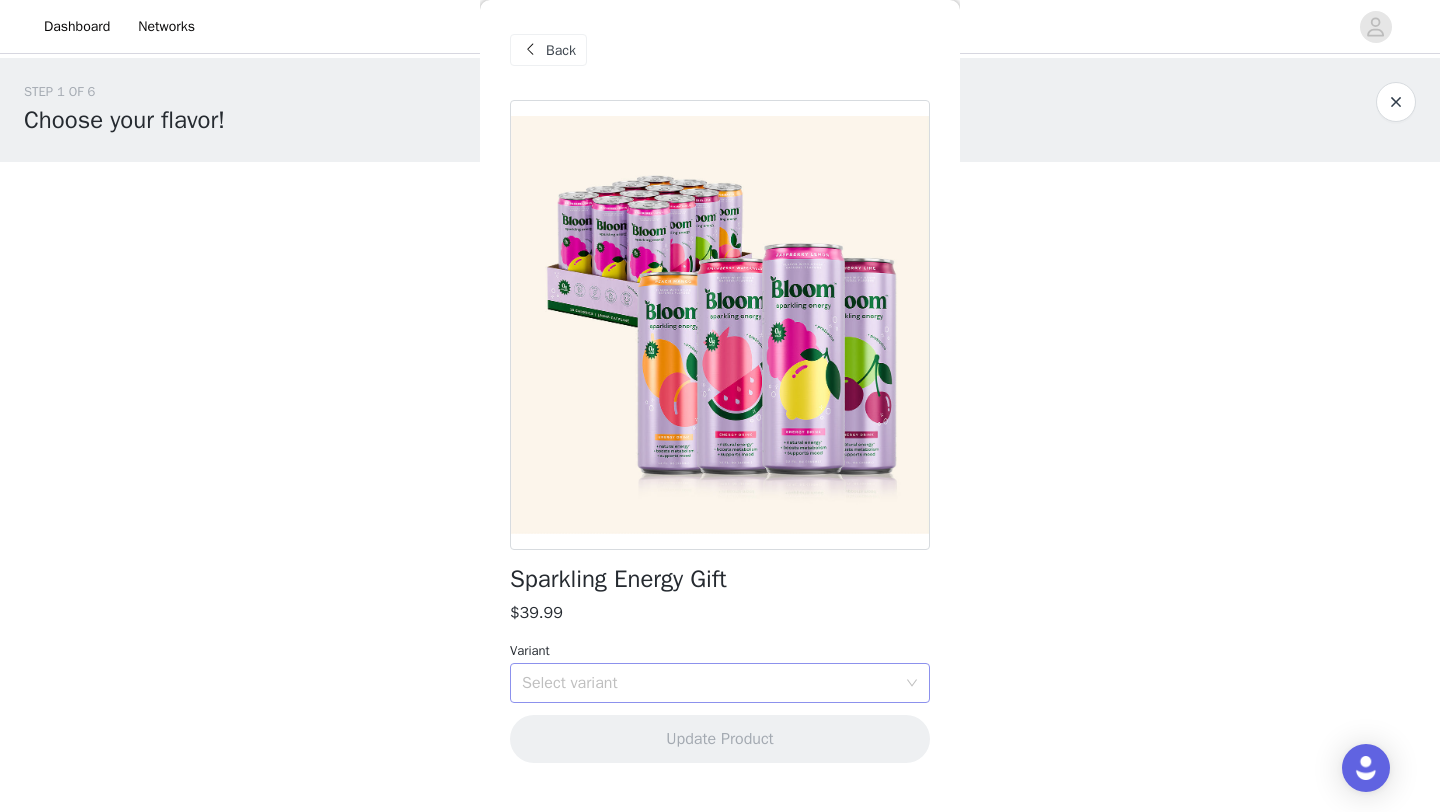 click on "Select variant" at bounding box center [709, 683] 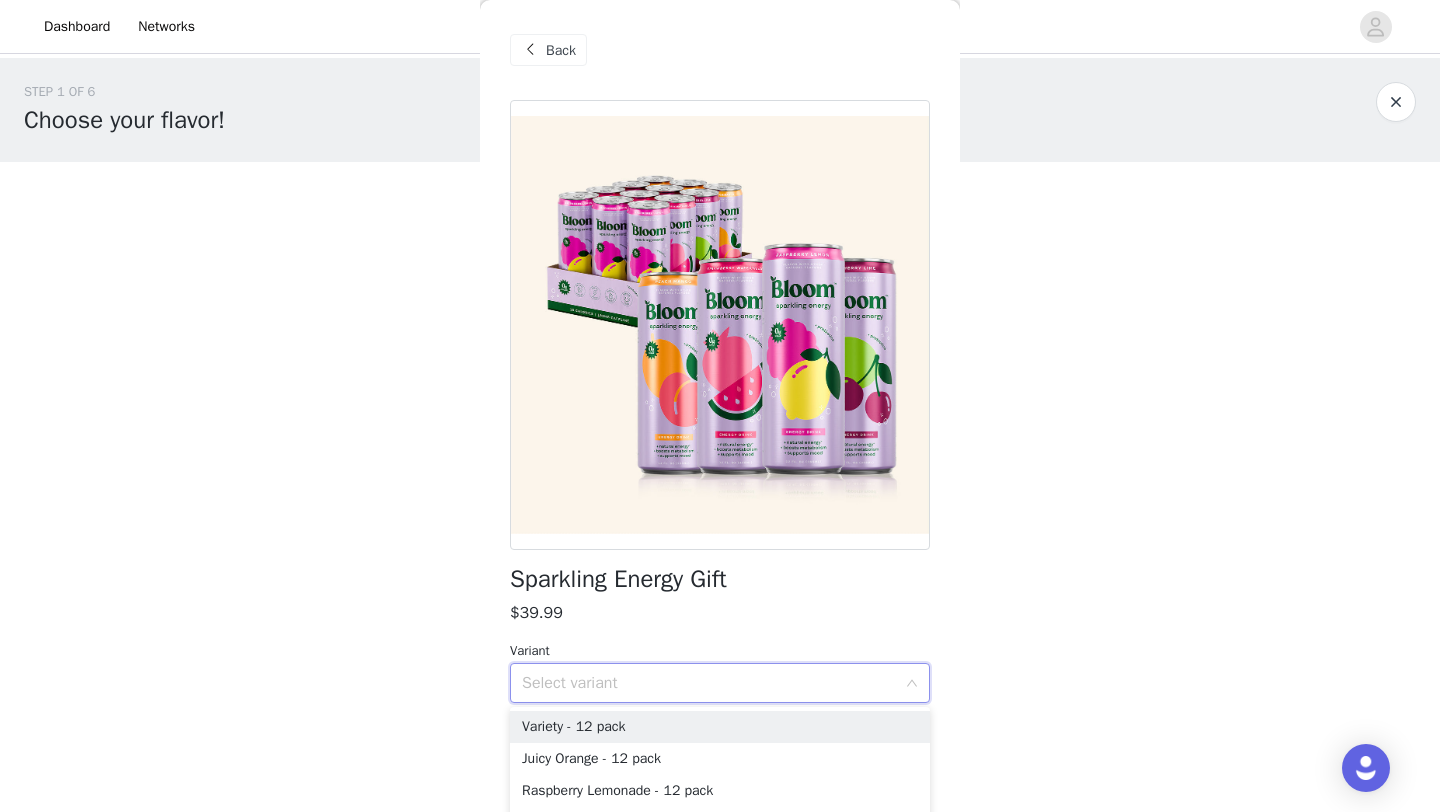 scroll, scrollTop: 95, scrollLeft: 0, axis: vertical 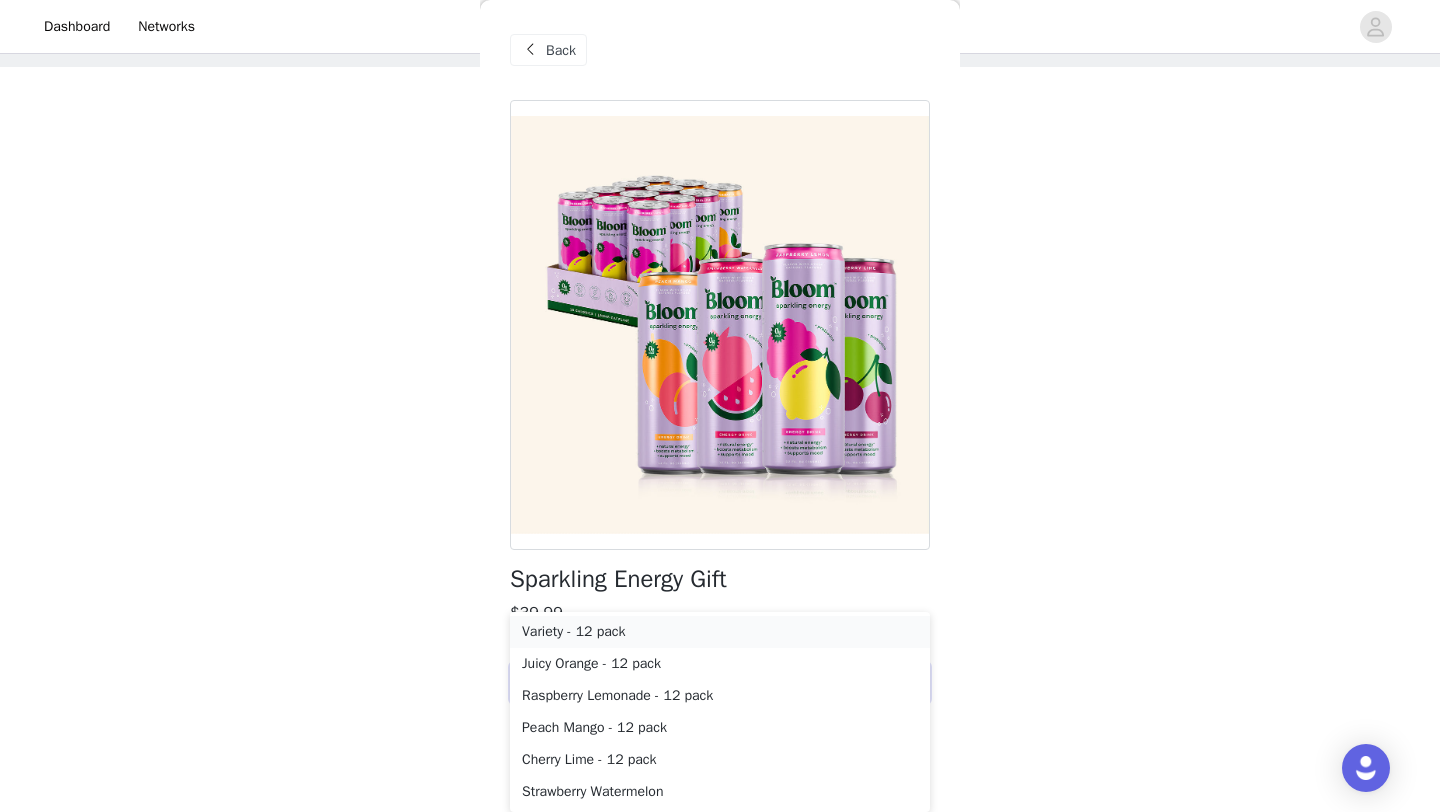 click on "Variety - 12 pack" at bounding box center (720, 632) 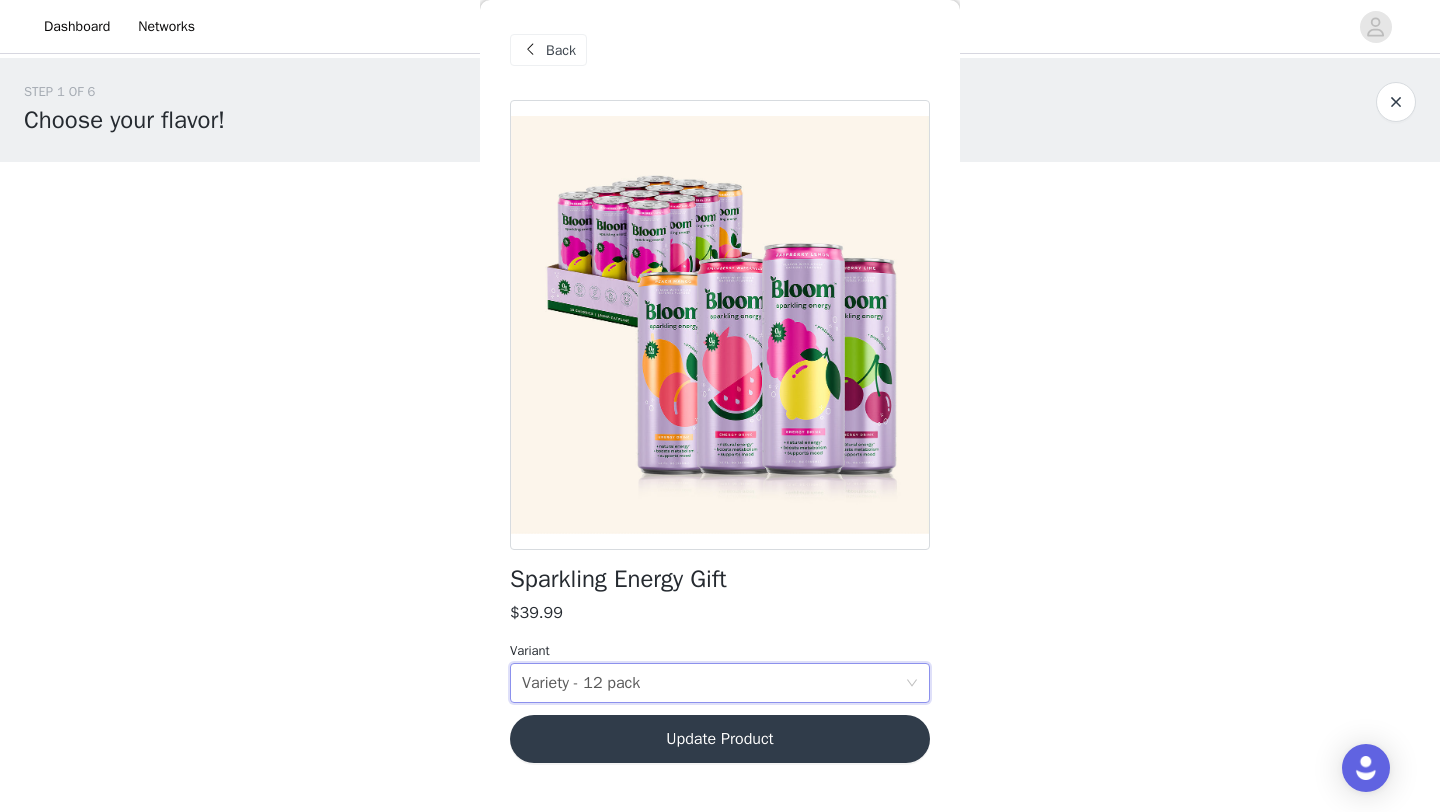 scroll, scrollTop: 0, scrollLeft: 0, axis: both 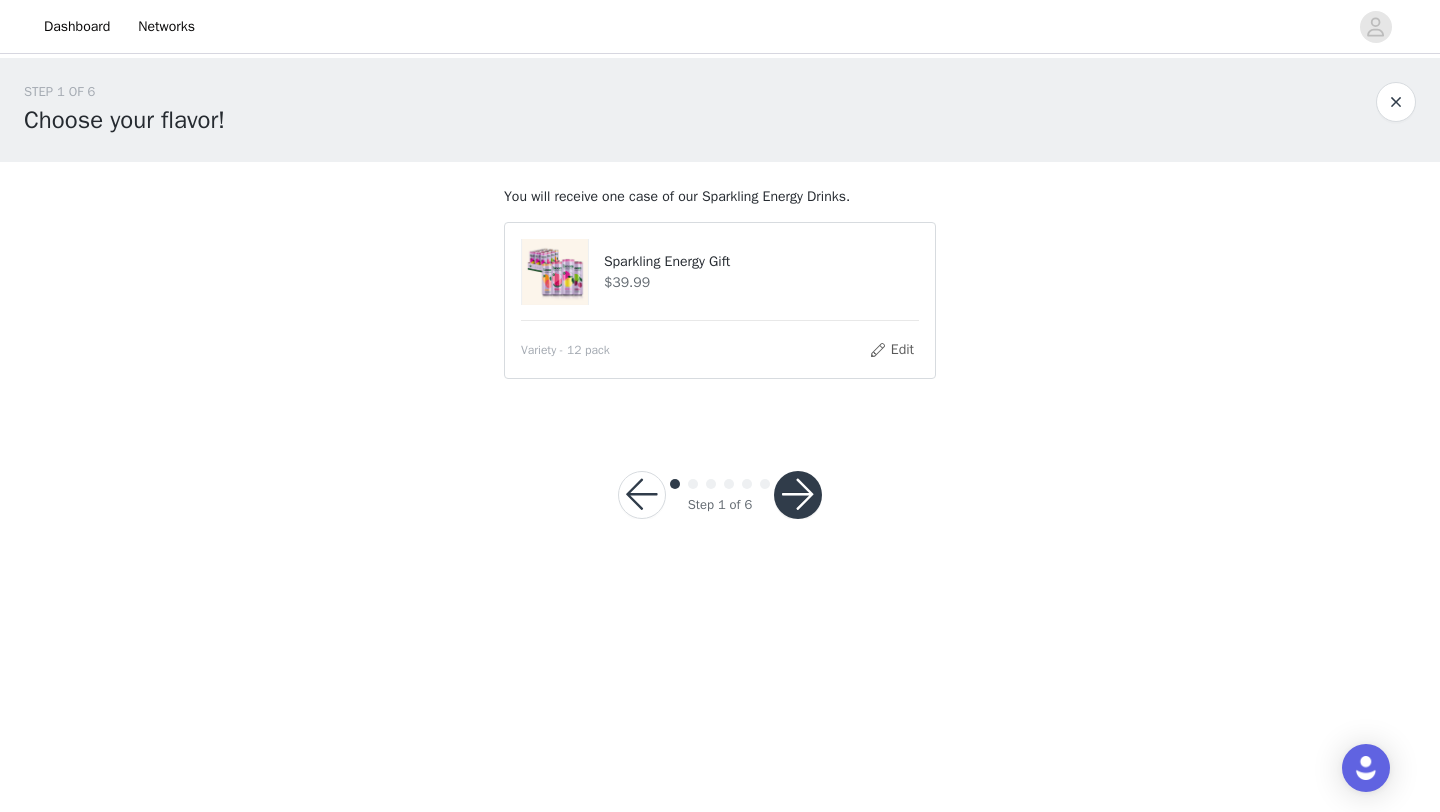 click at bounding box center [798, 495] 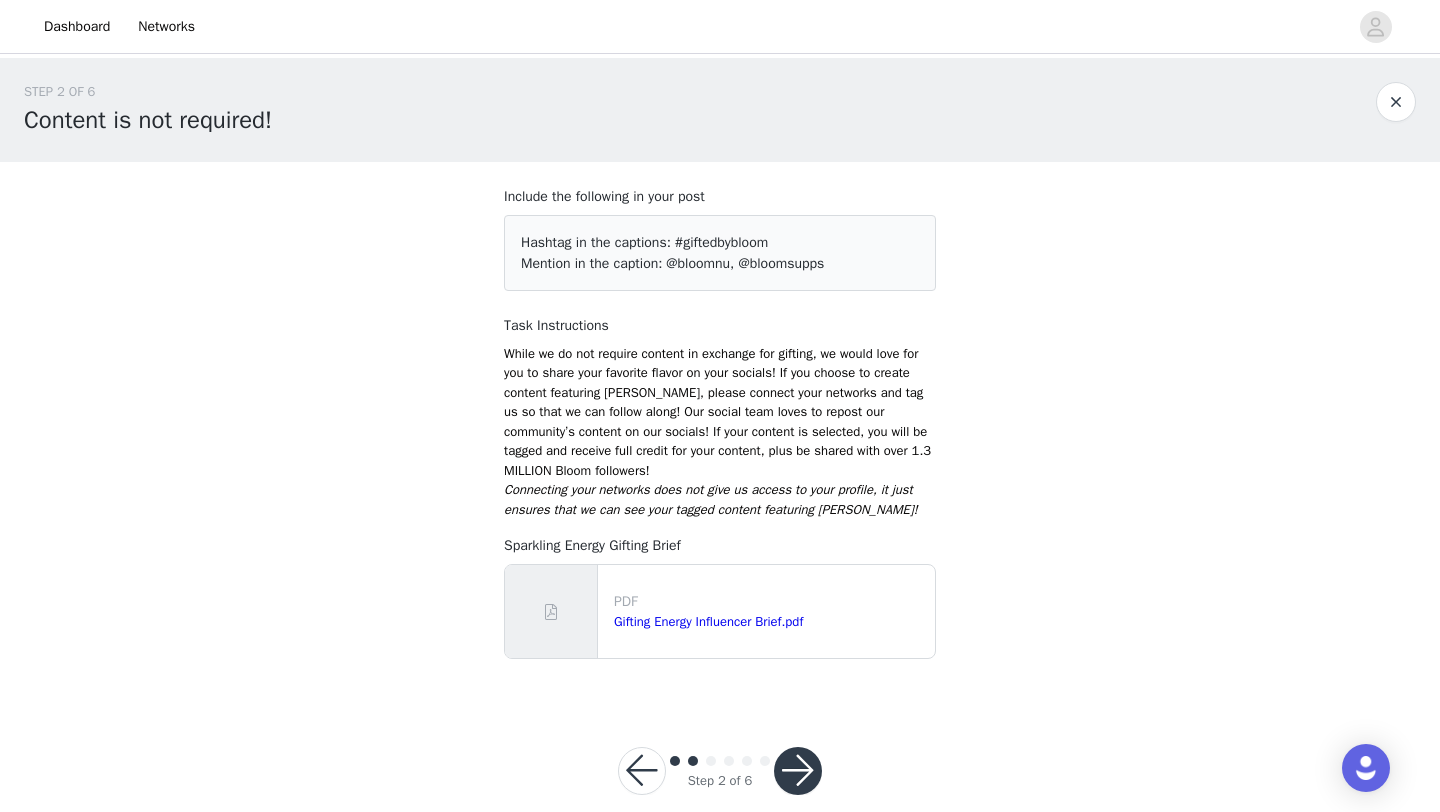 scroll, scrollTop: 31, scrollLeft: 0, axis: vertical 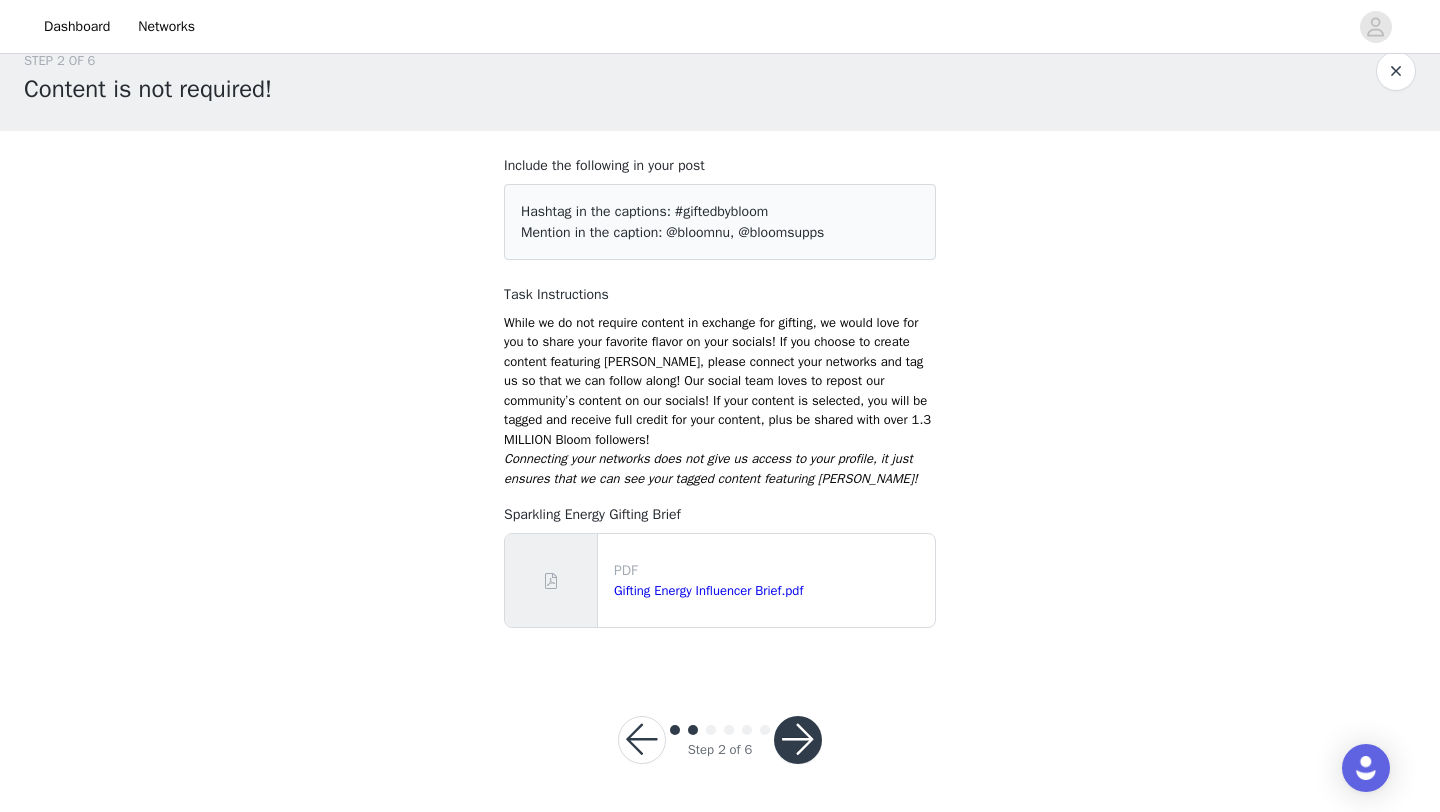 click at bounding box center [798, 740] 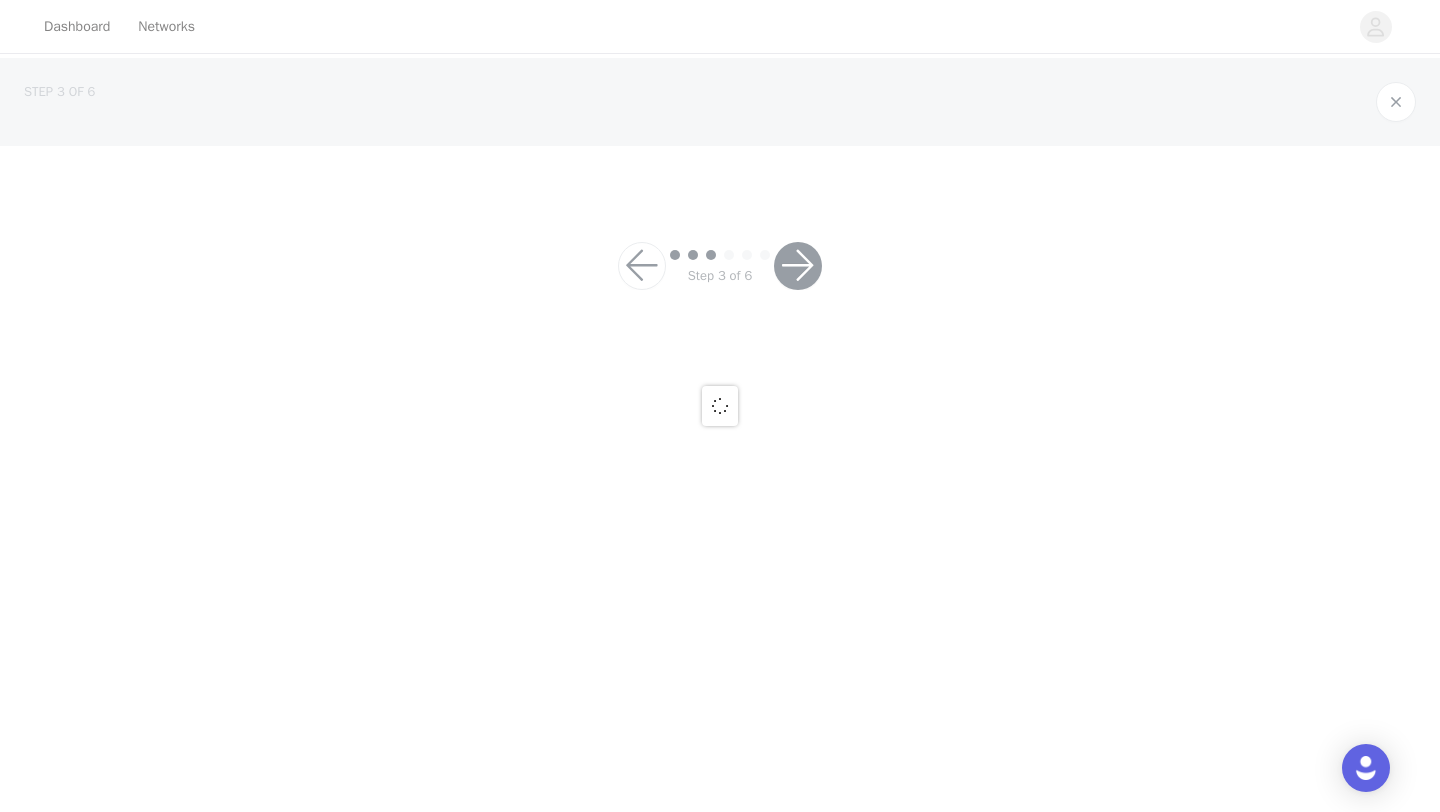 scroll, scrollTop: 0, scrollLeft: 0, axis: both 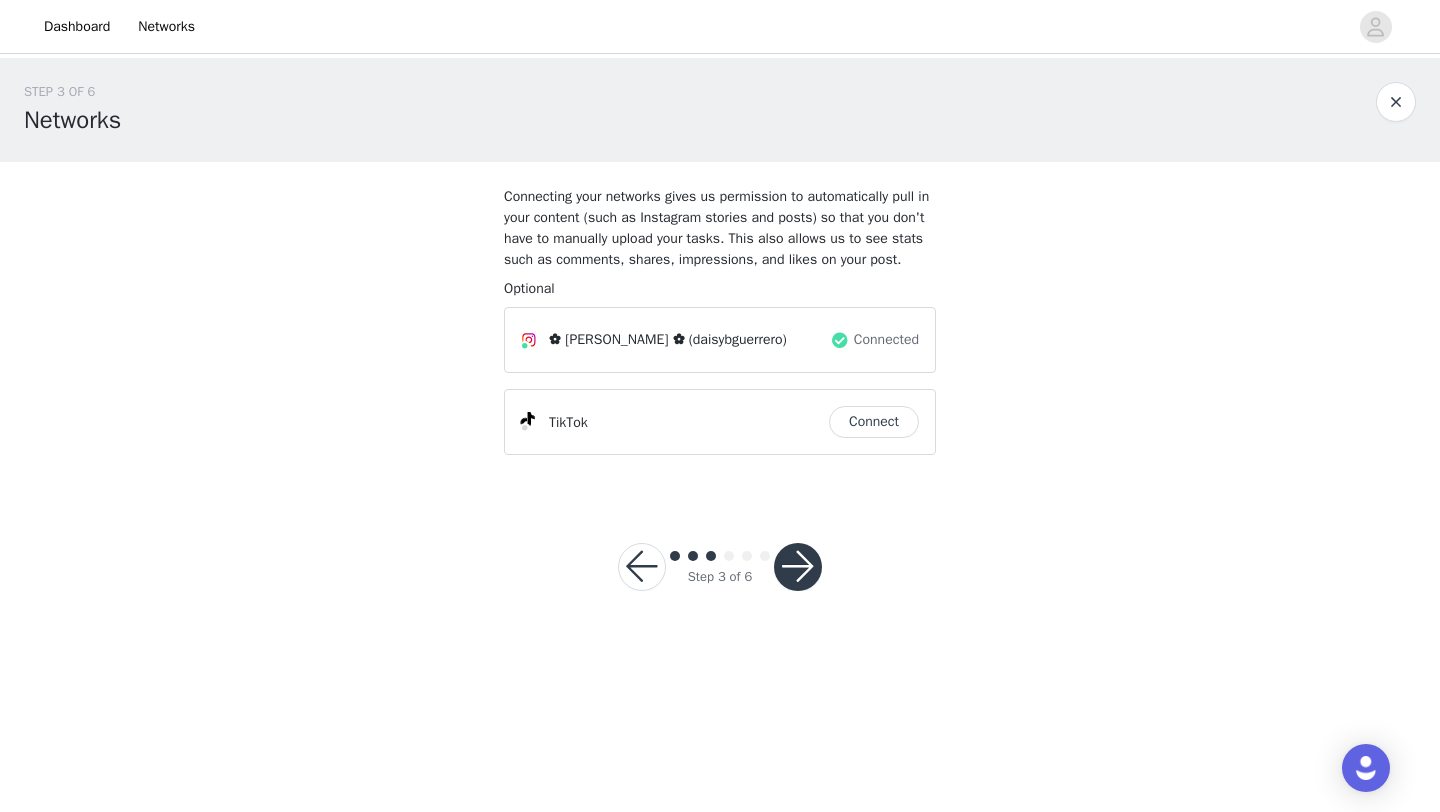 click at bounding box center (798, 567) 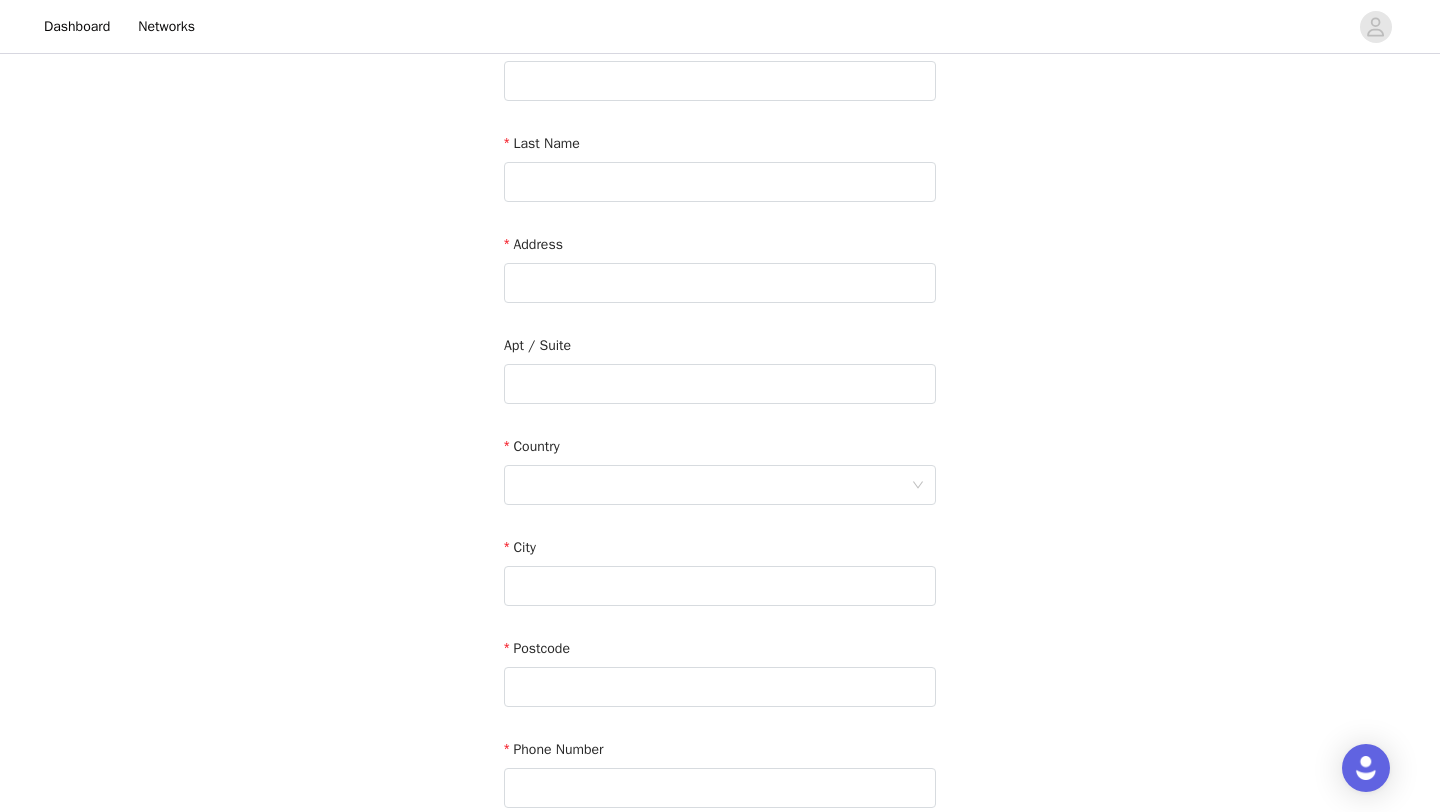 scroll, scrollTop: 0, scrollLeft: 0, axis: both 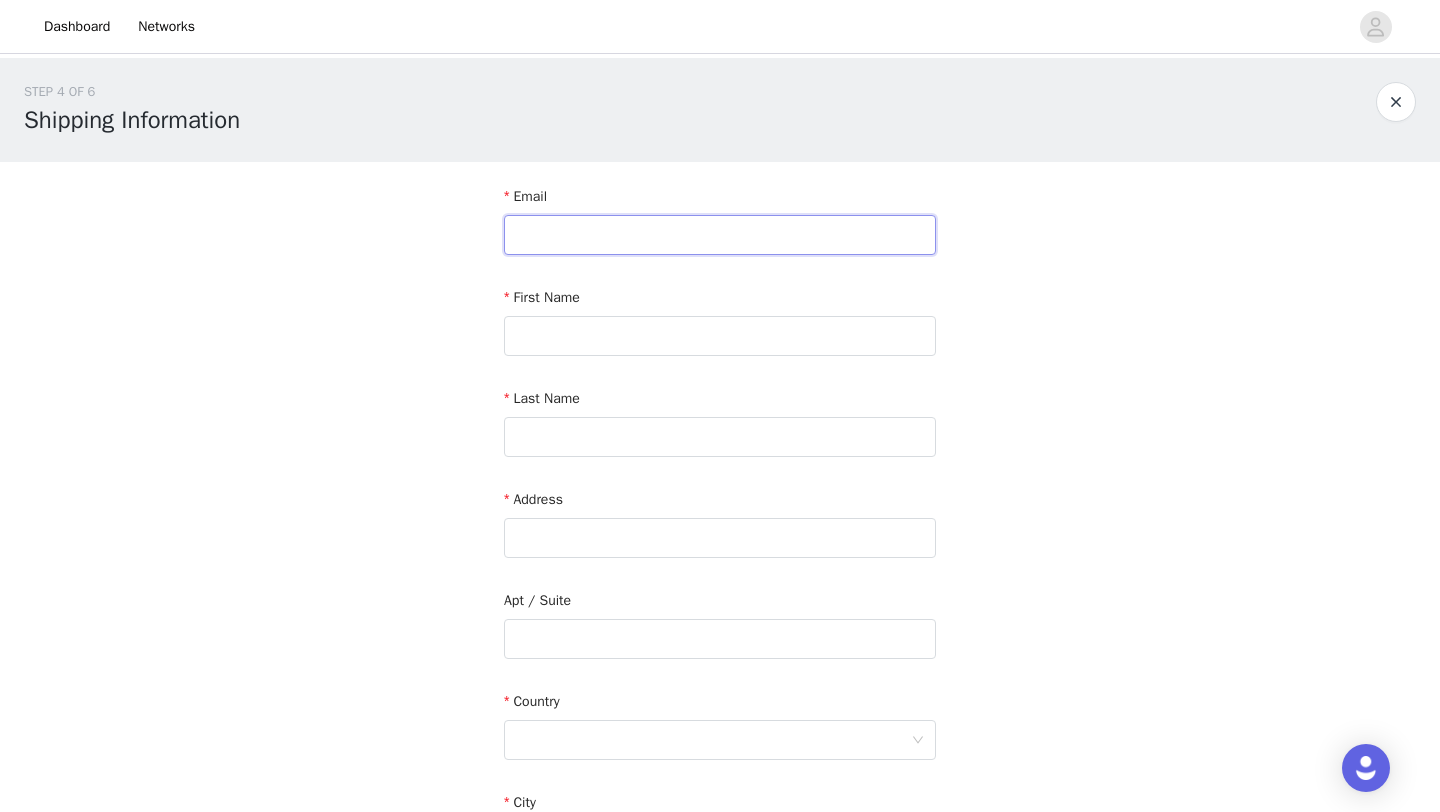 click at bounding box center [720, 235] 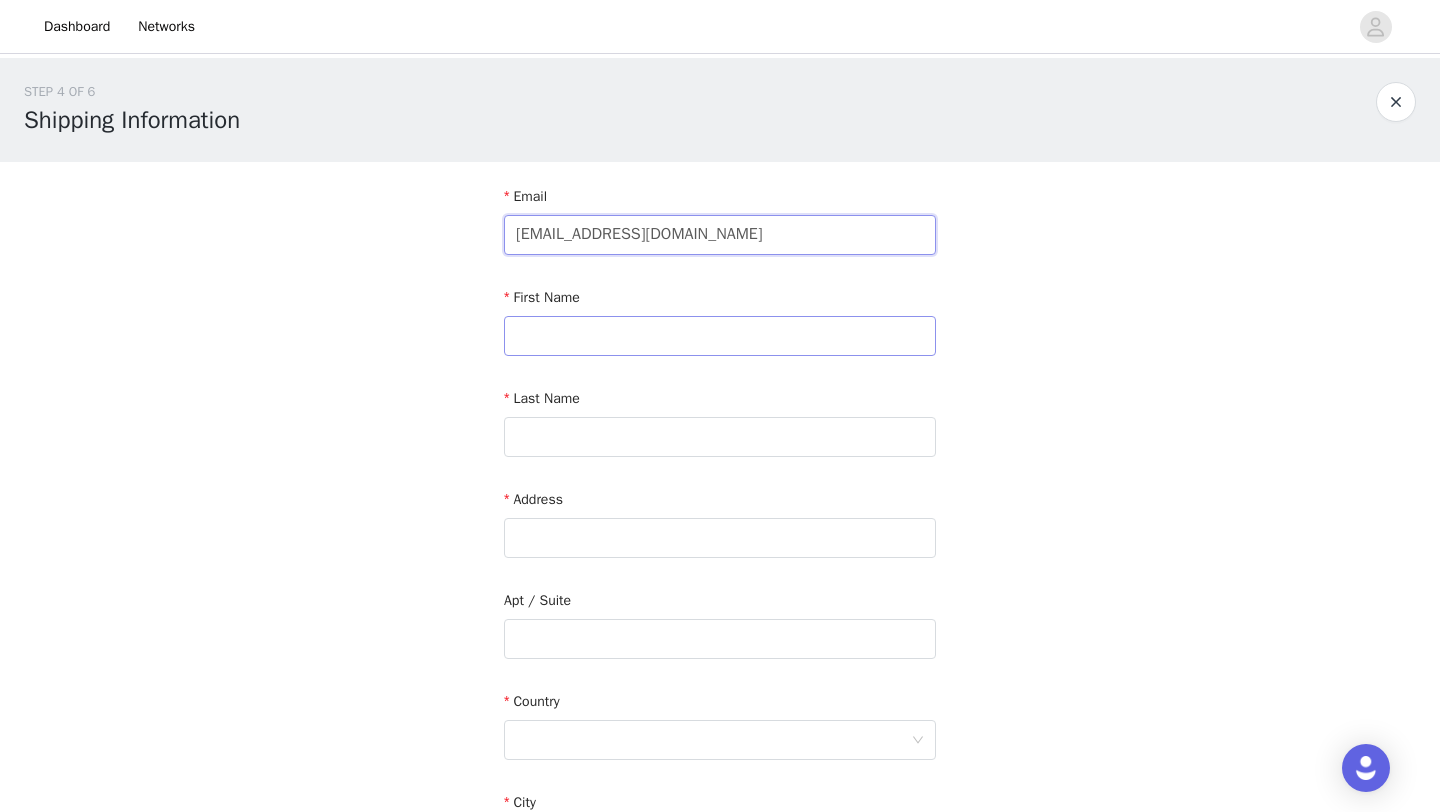 type on "[EMAIL_ADDRESS][DOMAIN_NAME]" 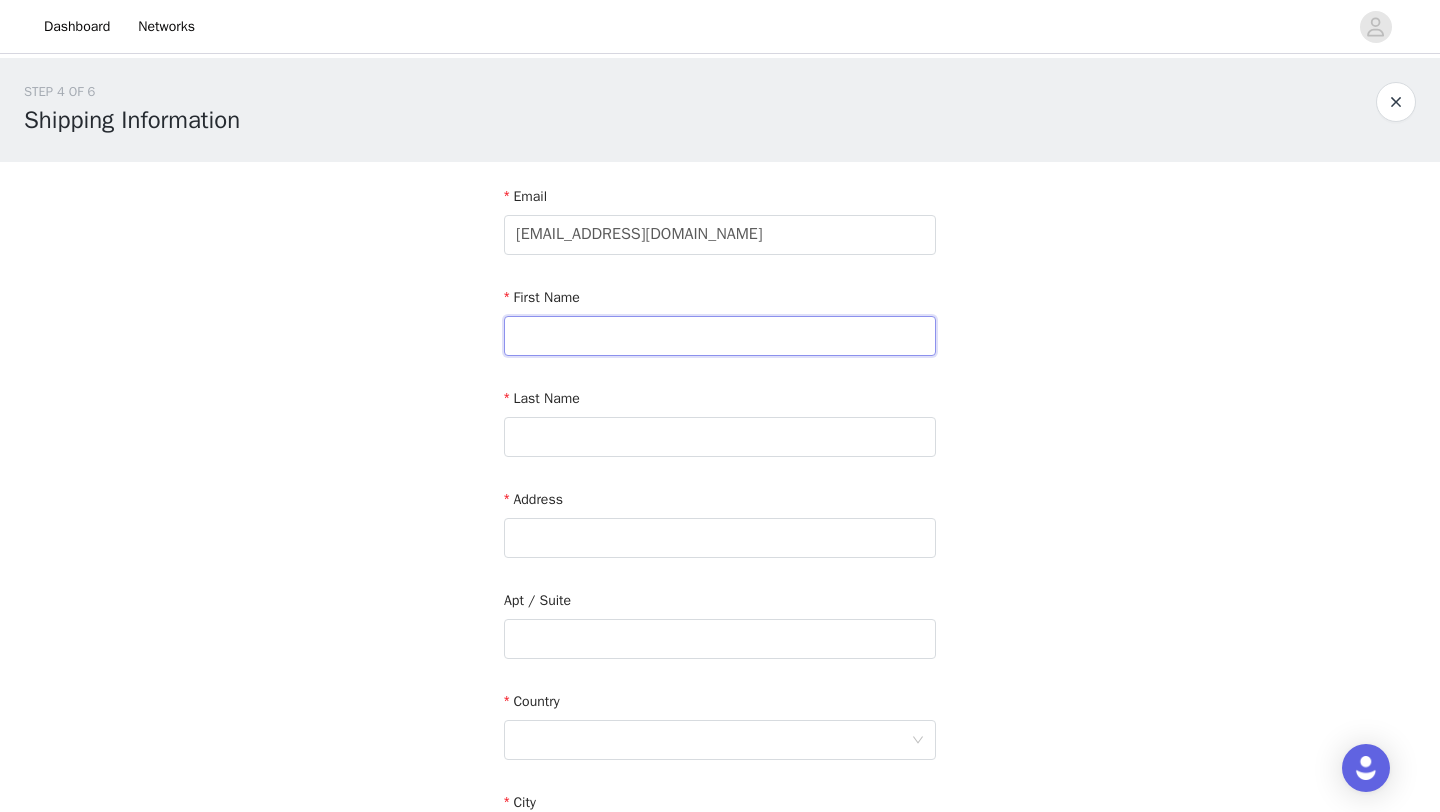 click at bounding box center [720, 336] 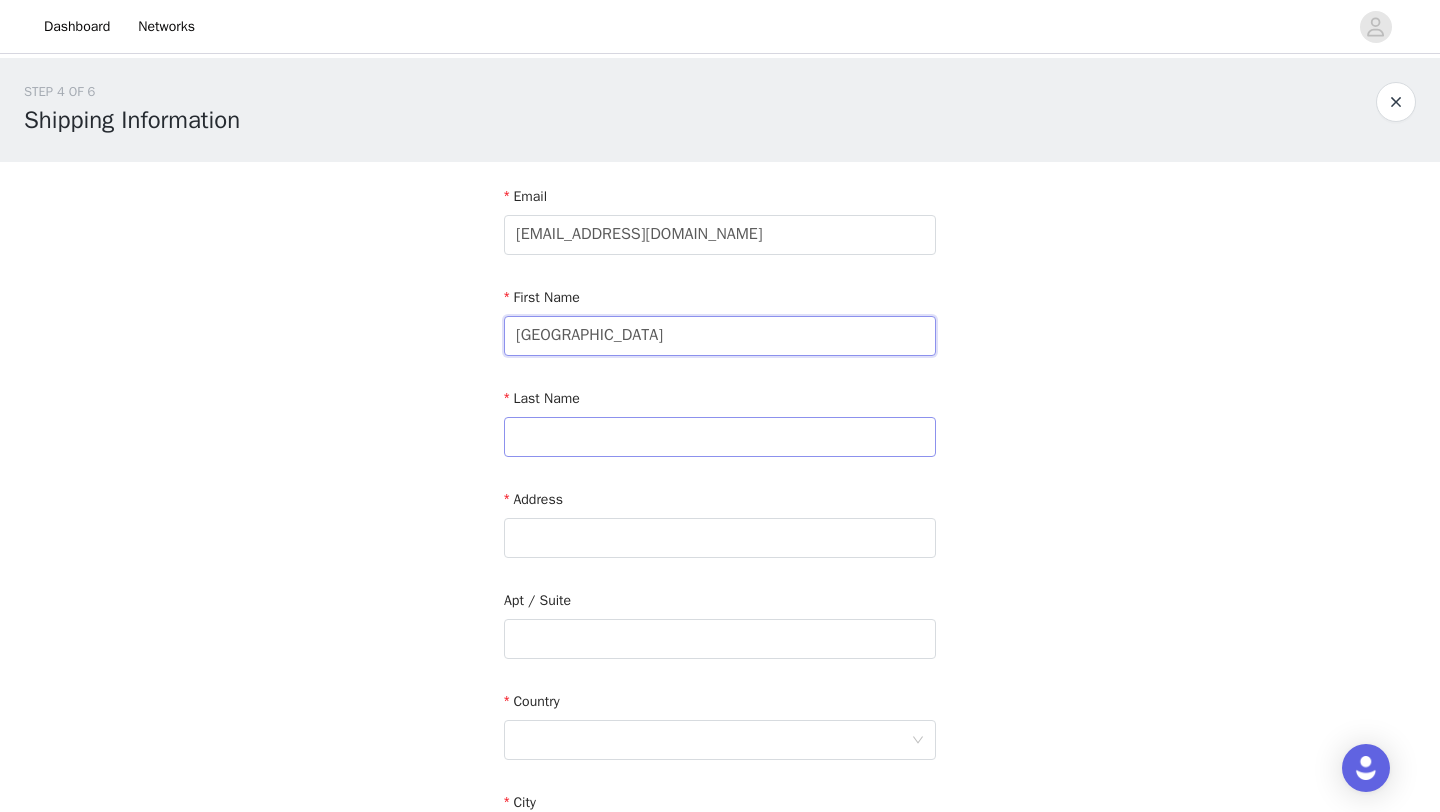 type on "[GEOGRAPHIC_DATA]" 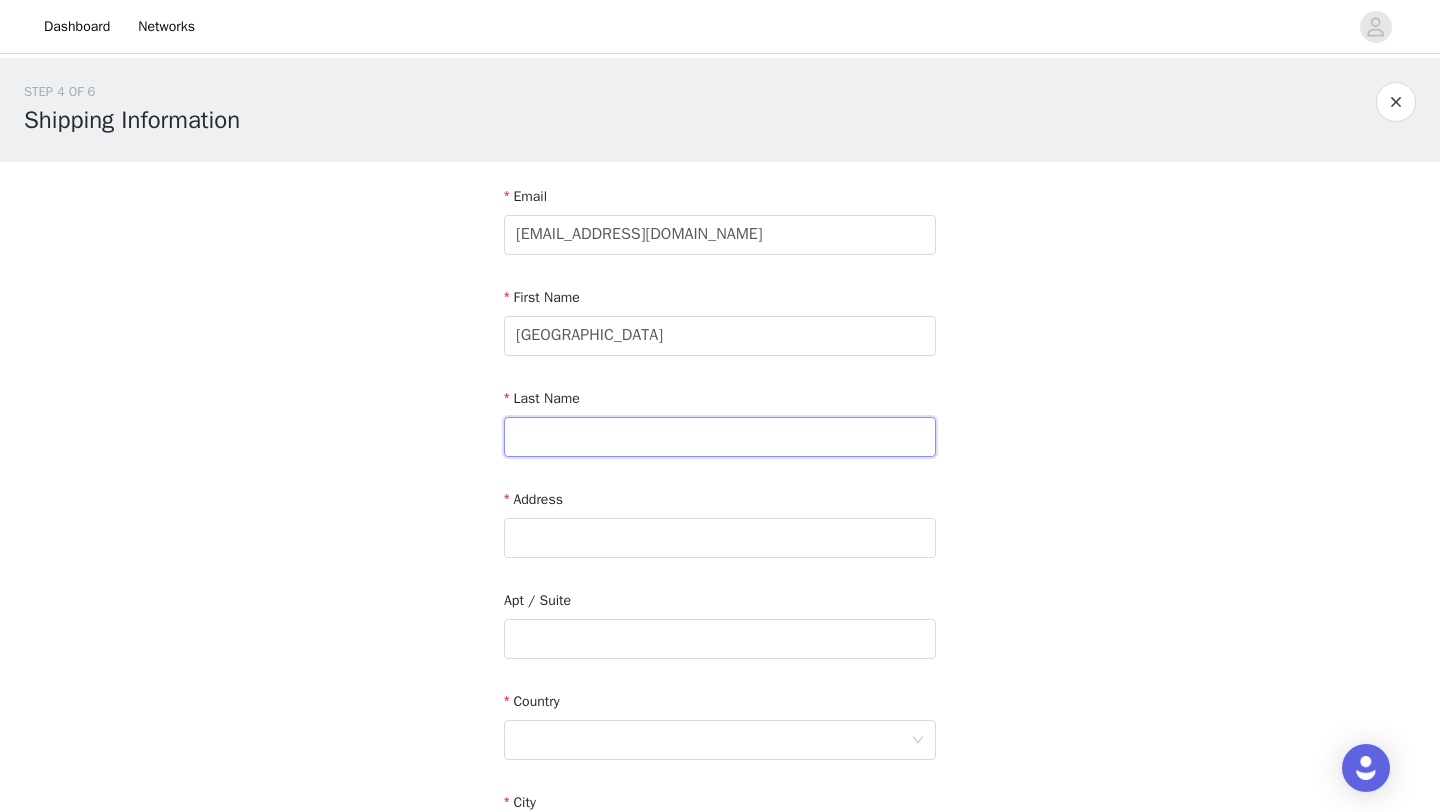 click at bounding box center [720, 437] 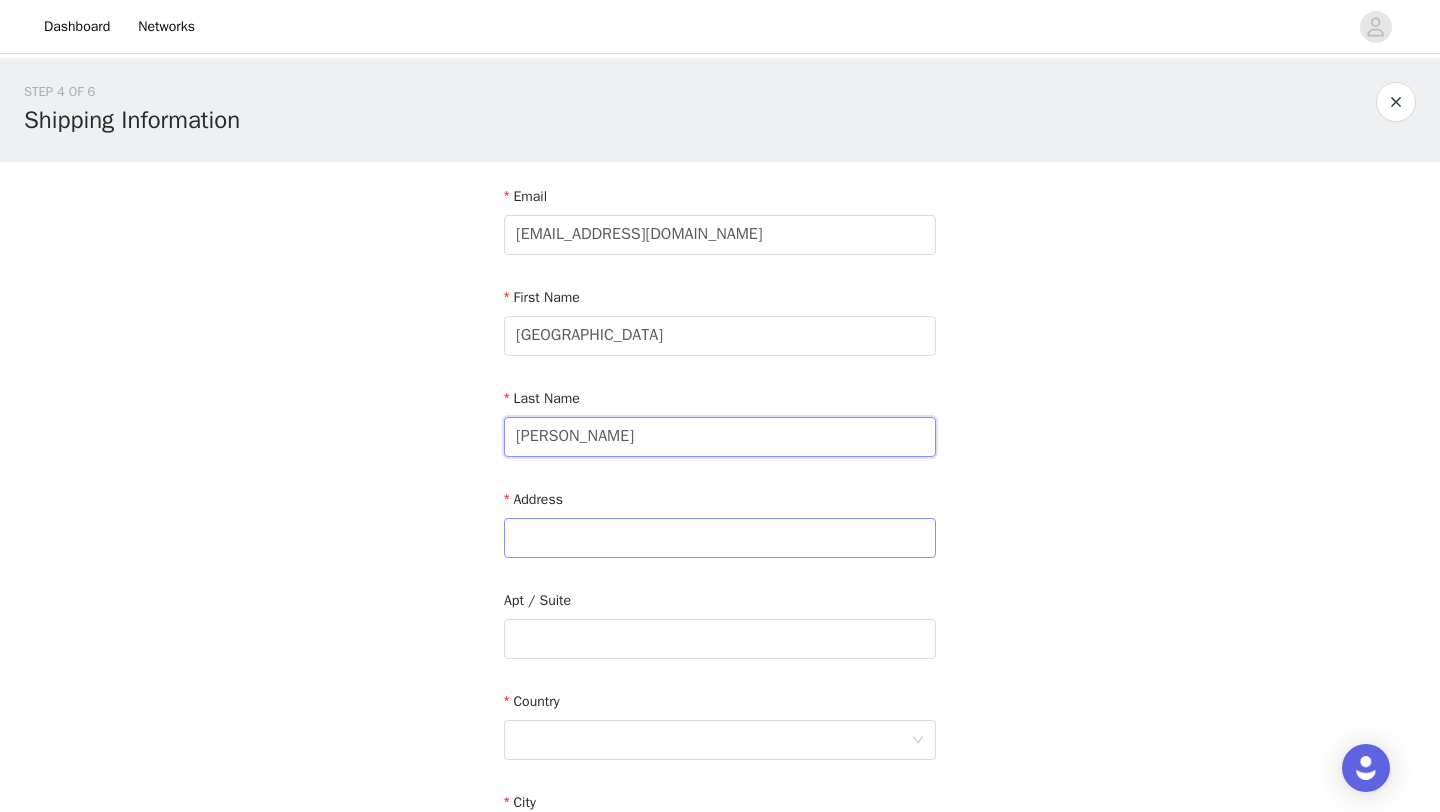 type on "[PERSON_NAME]" 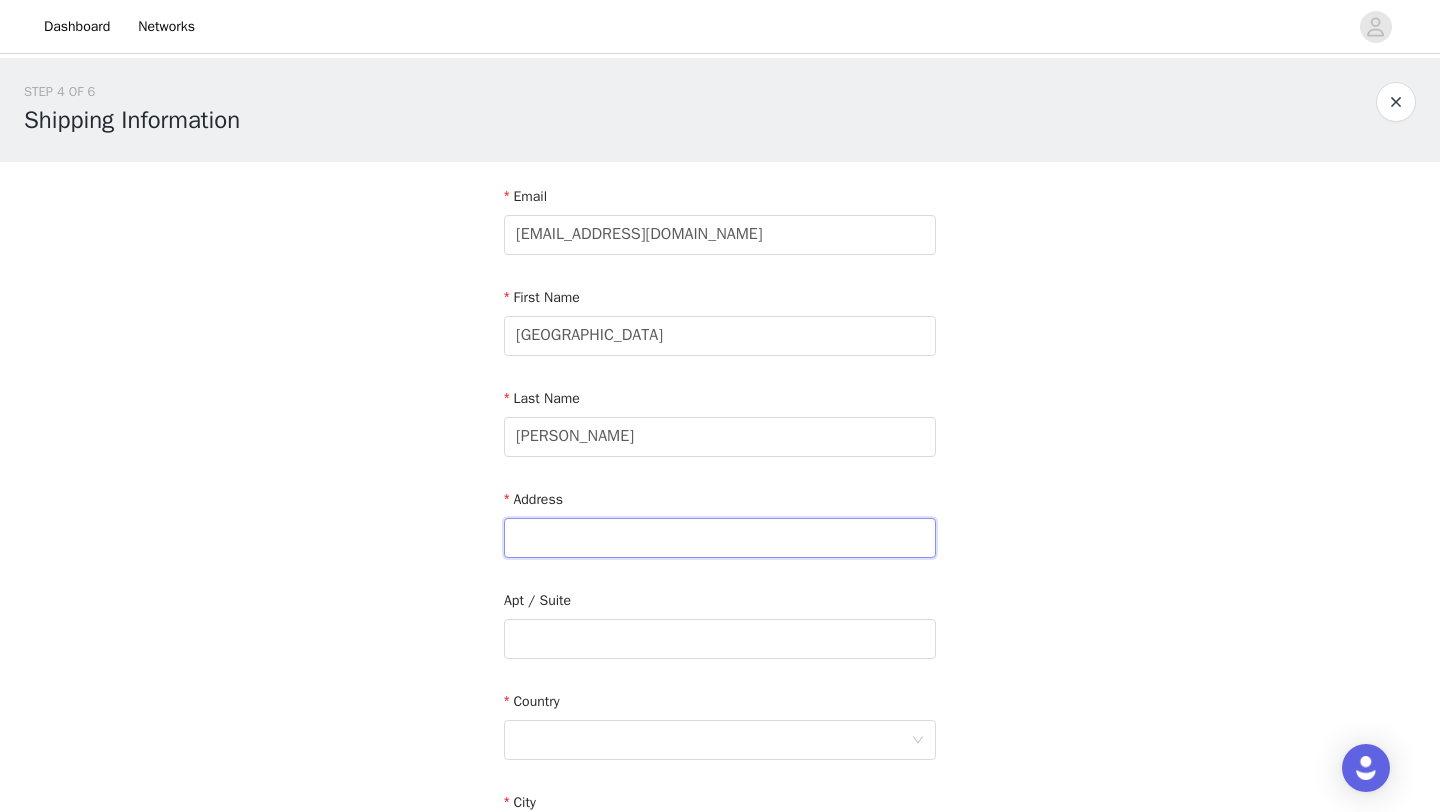 click at bounding box center [720, 538] 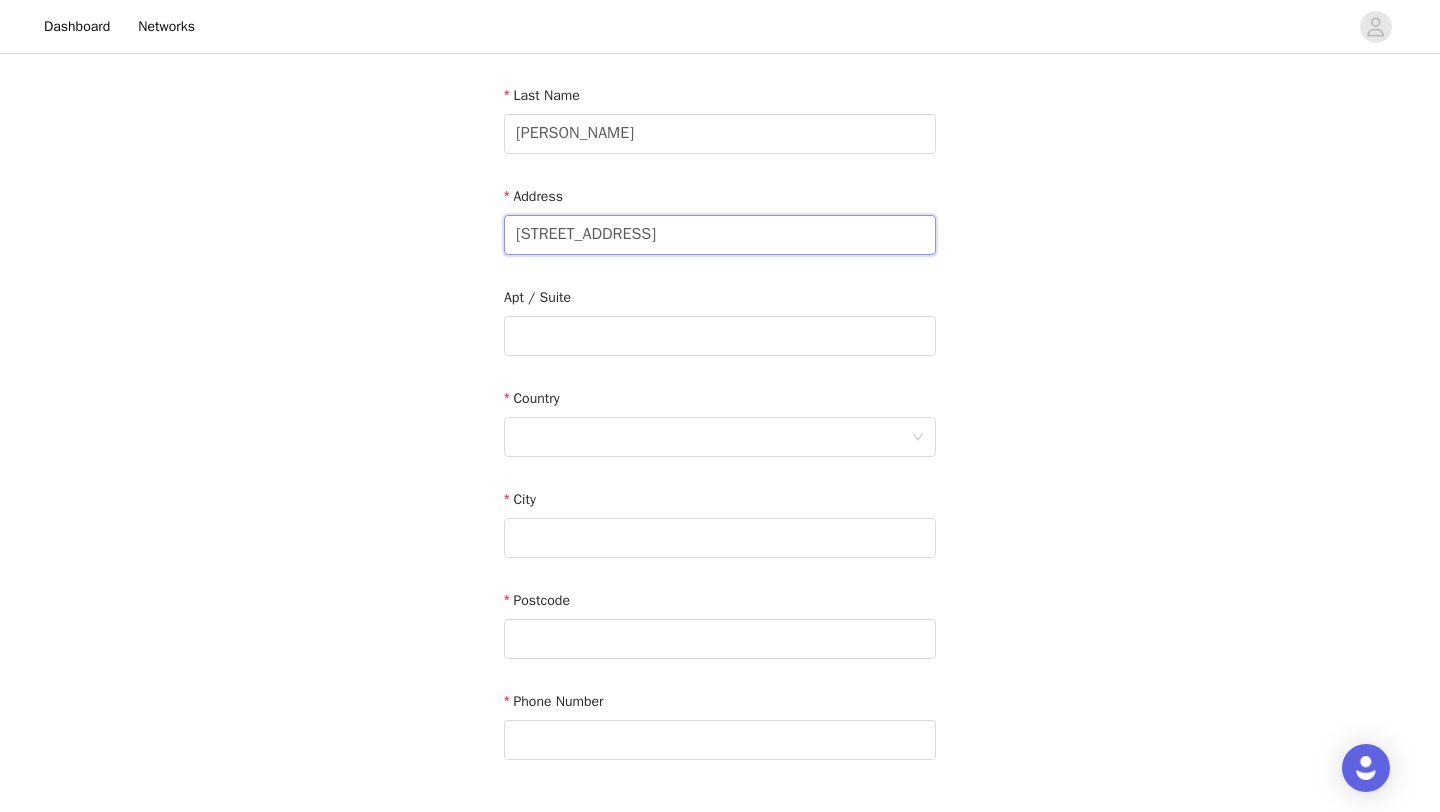 scroll, scrollTop: 450, scrollLeft: 0, axis: vertical 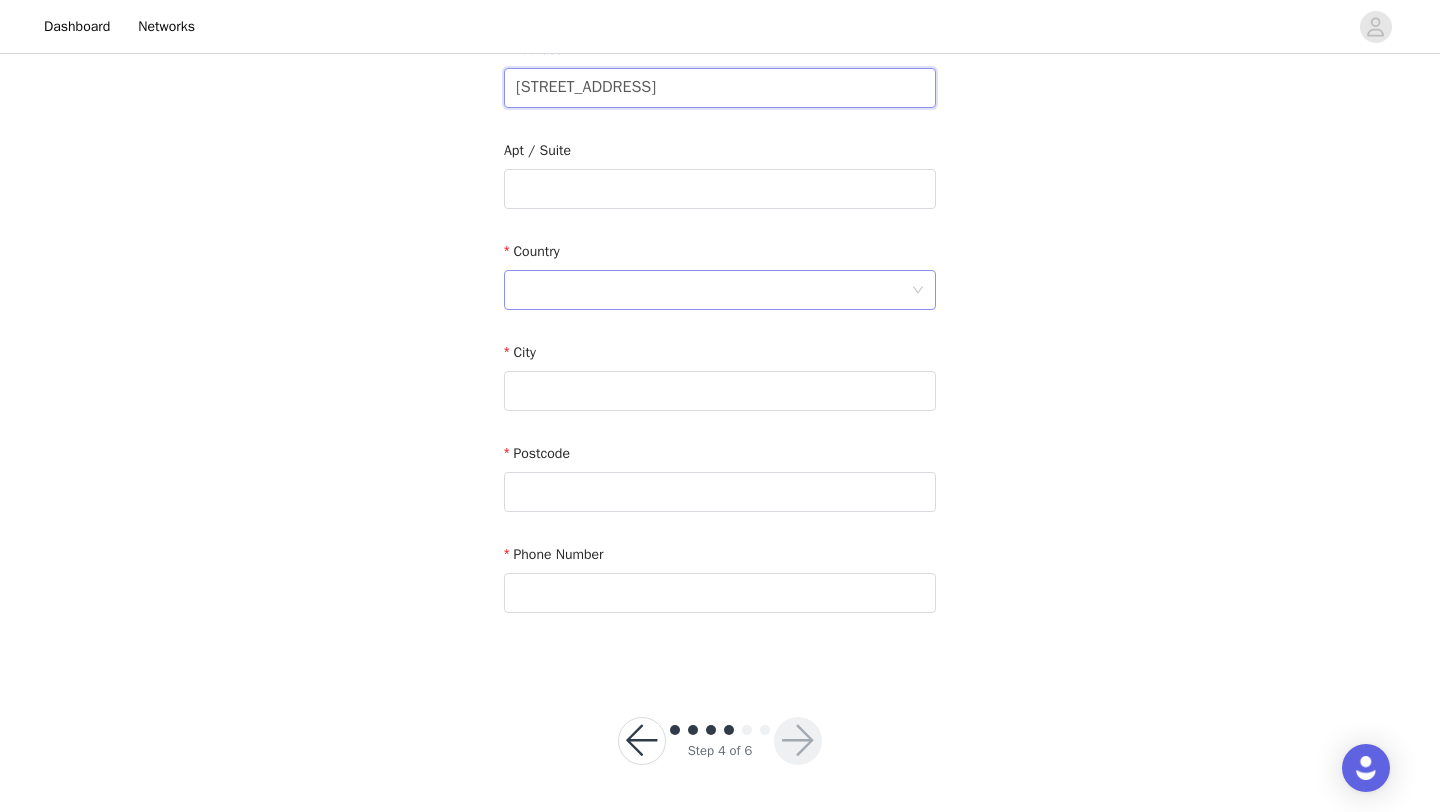 type on "[STREET_ADDRESS]" 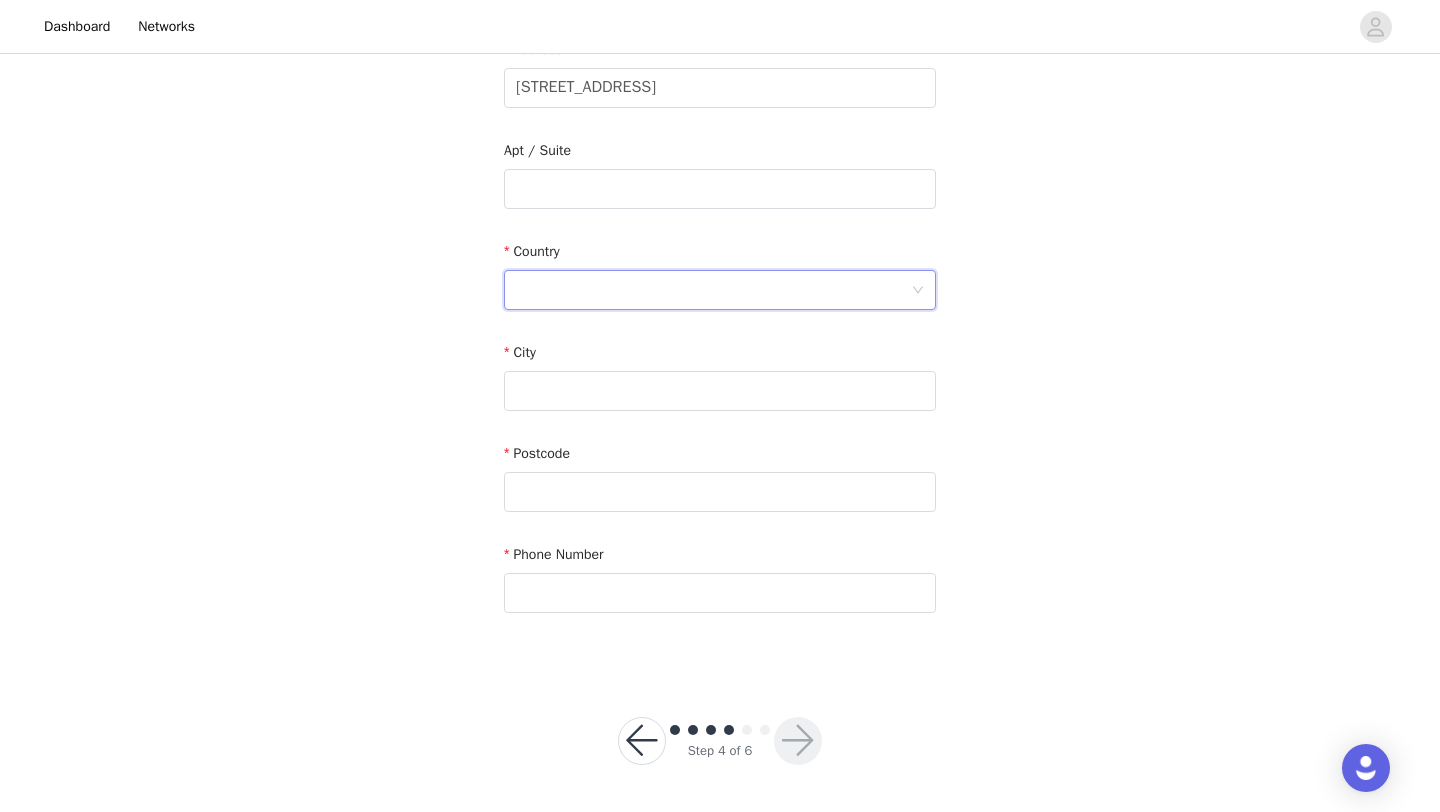 click at bounding box center (713, 290) 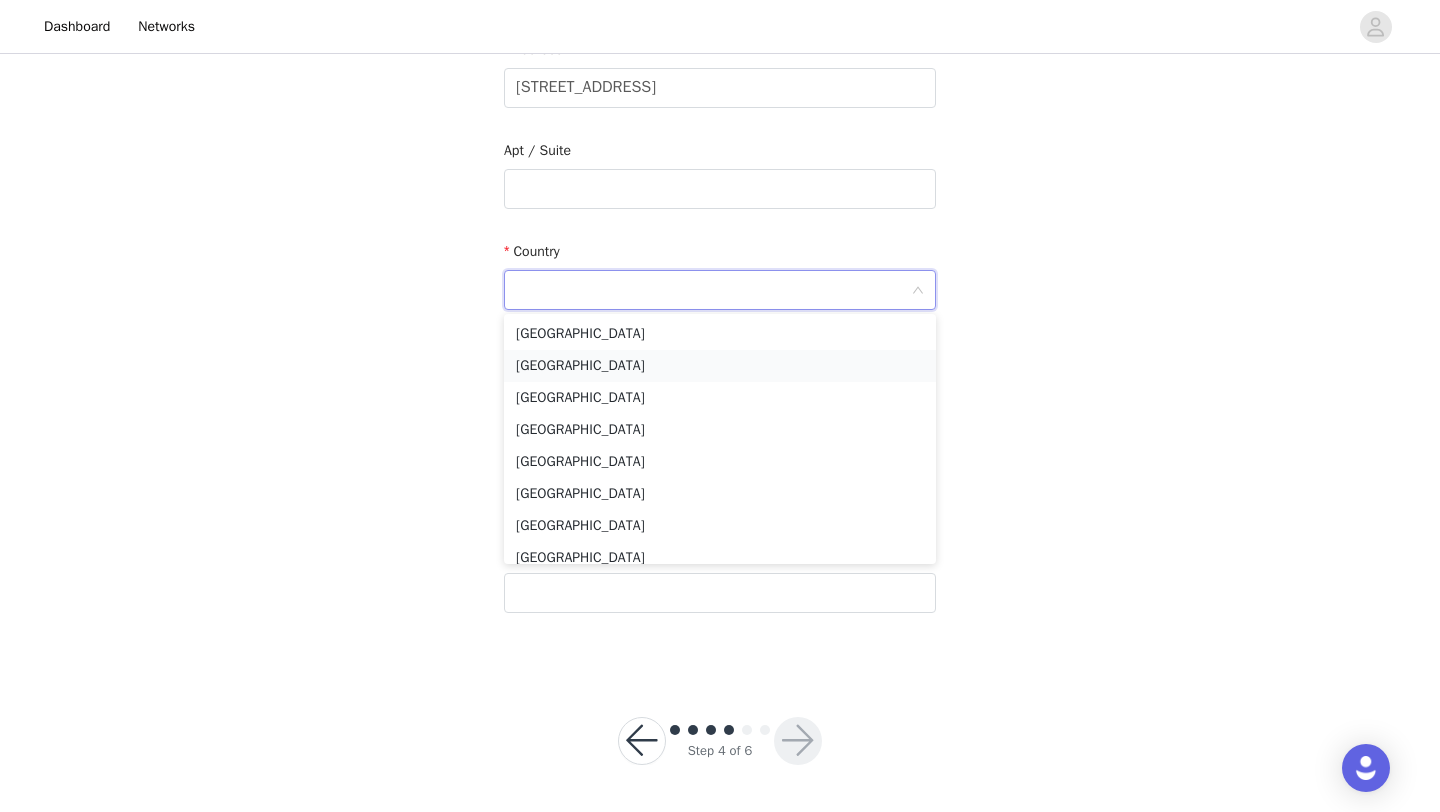 click on "[GEOGRAPHIC_DATA]" at bounding box center (720, 366) 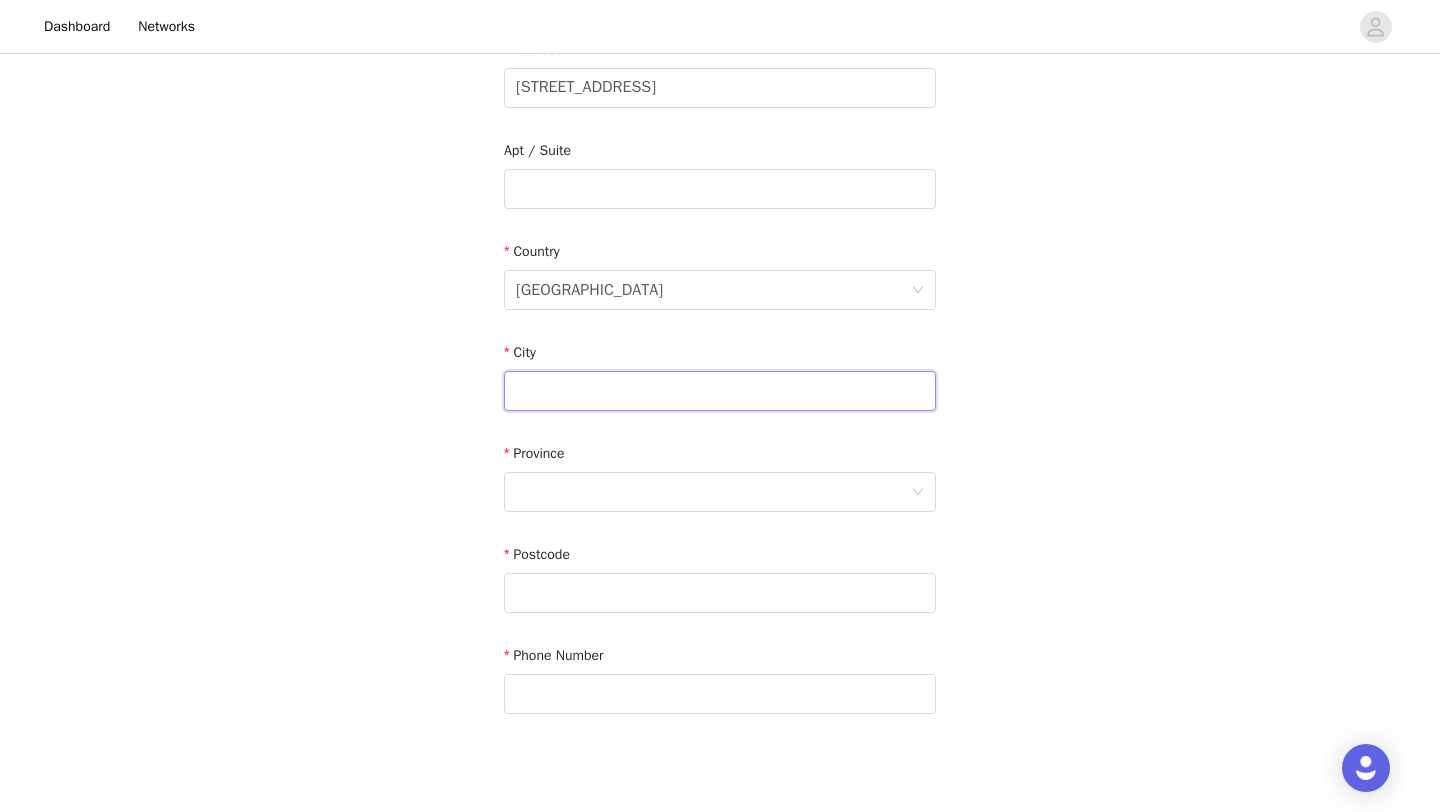 click at bounding box center [720, 391] 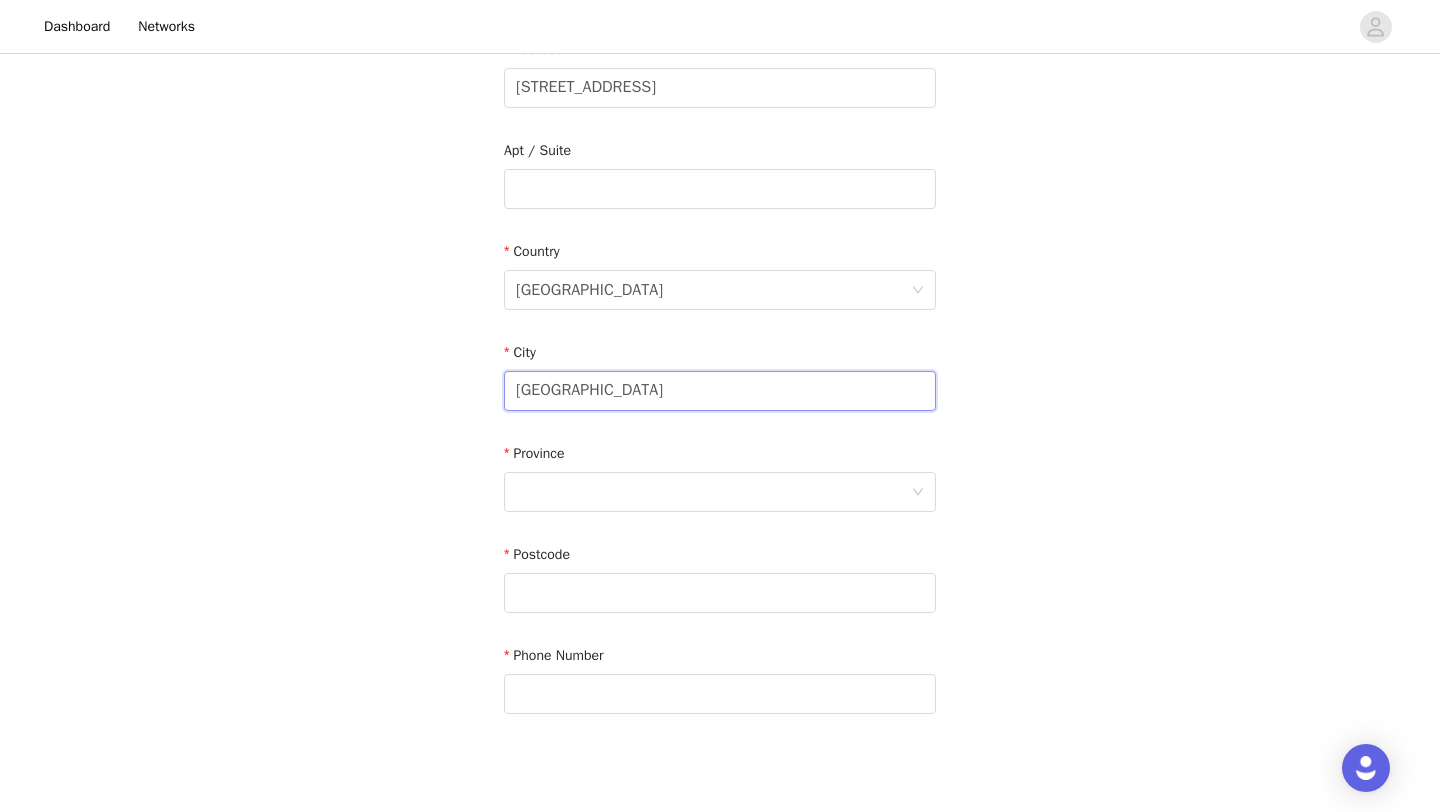 scroll, scrollTop: 551, scrollLeft: 0, axis: vertical 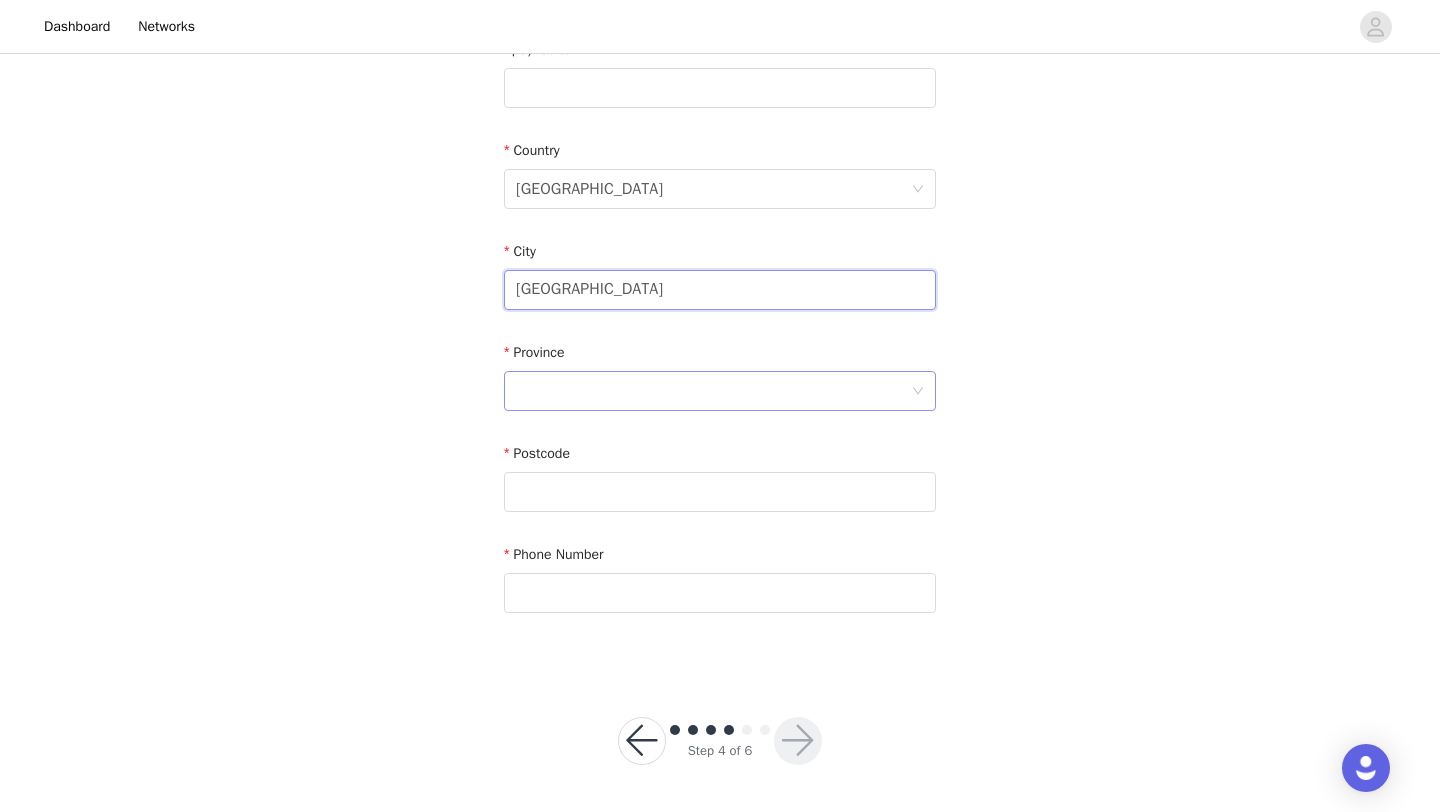 type on "[GEOGRAPHIC_DATA]" 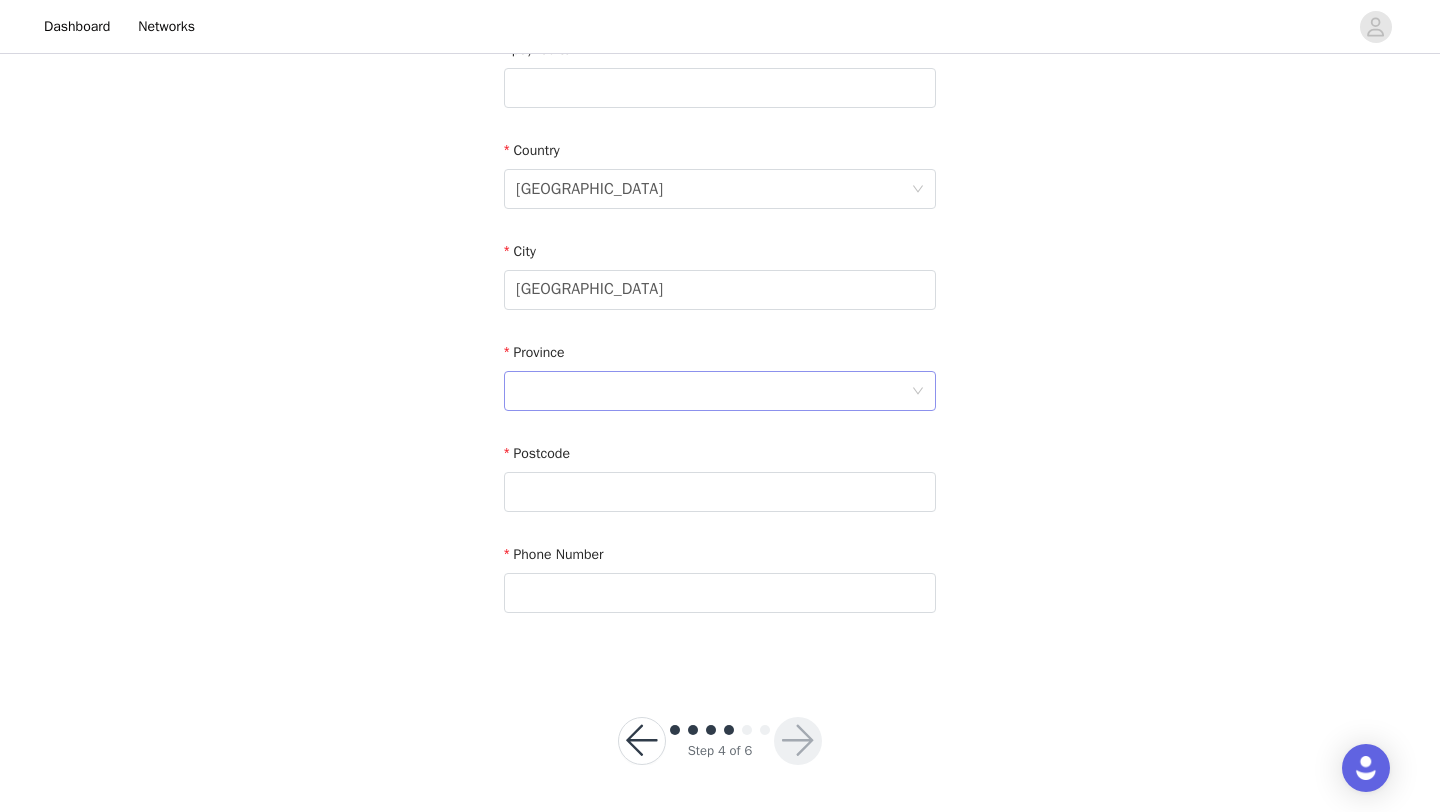 click at bounding box center [713, 391] 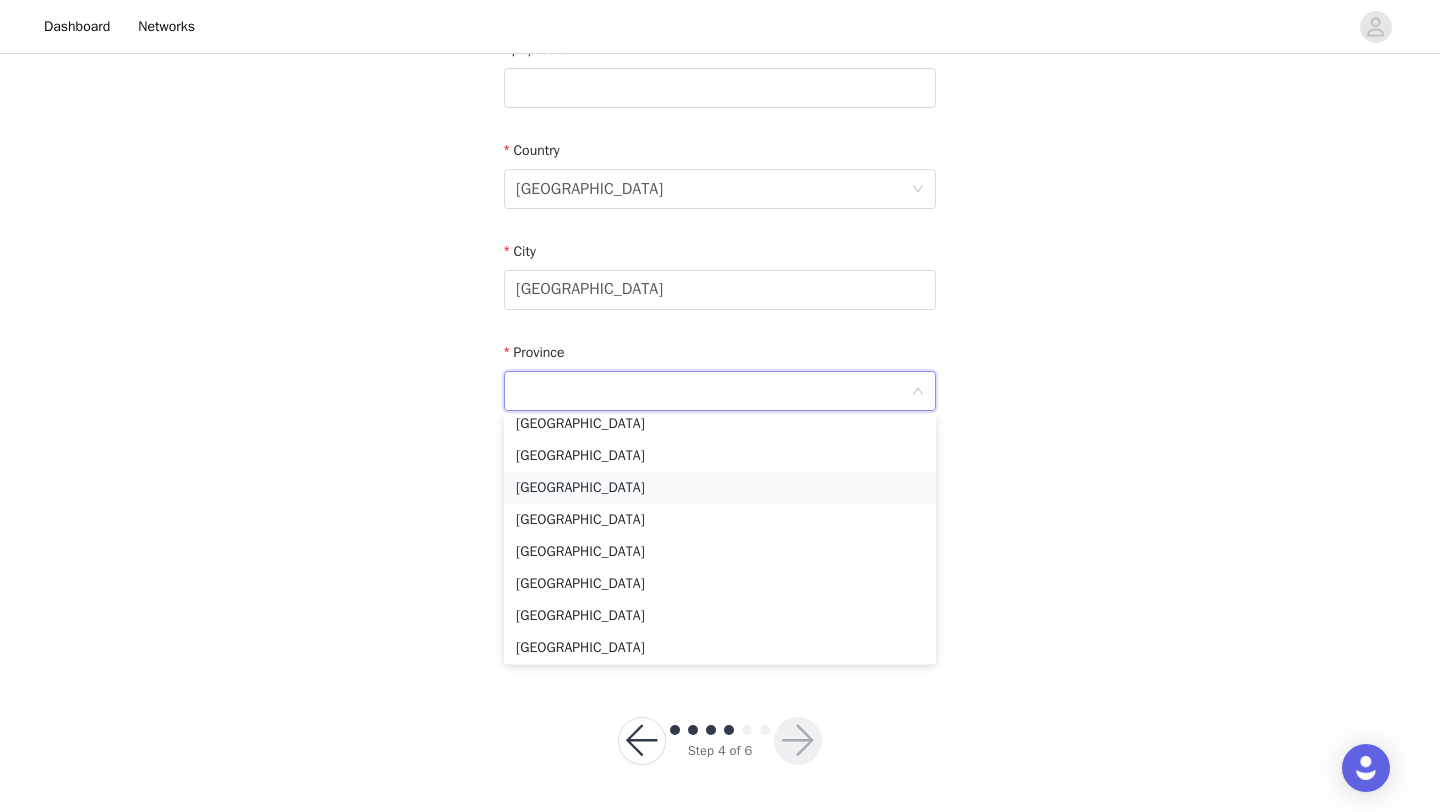 scroll, scrollTop: 0, scrollLeft: 0, axis: both 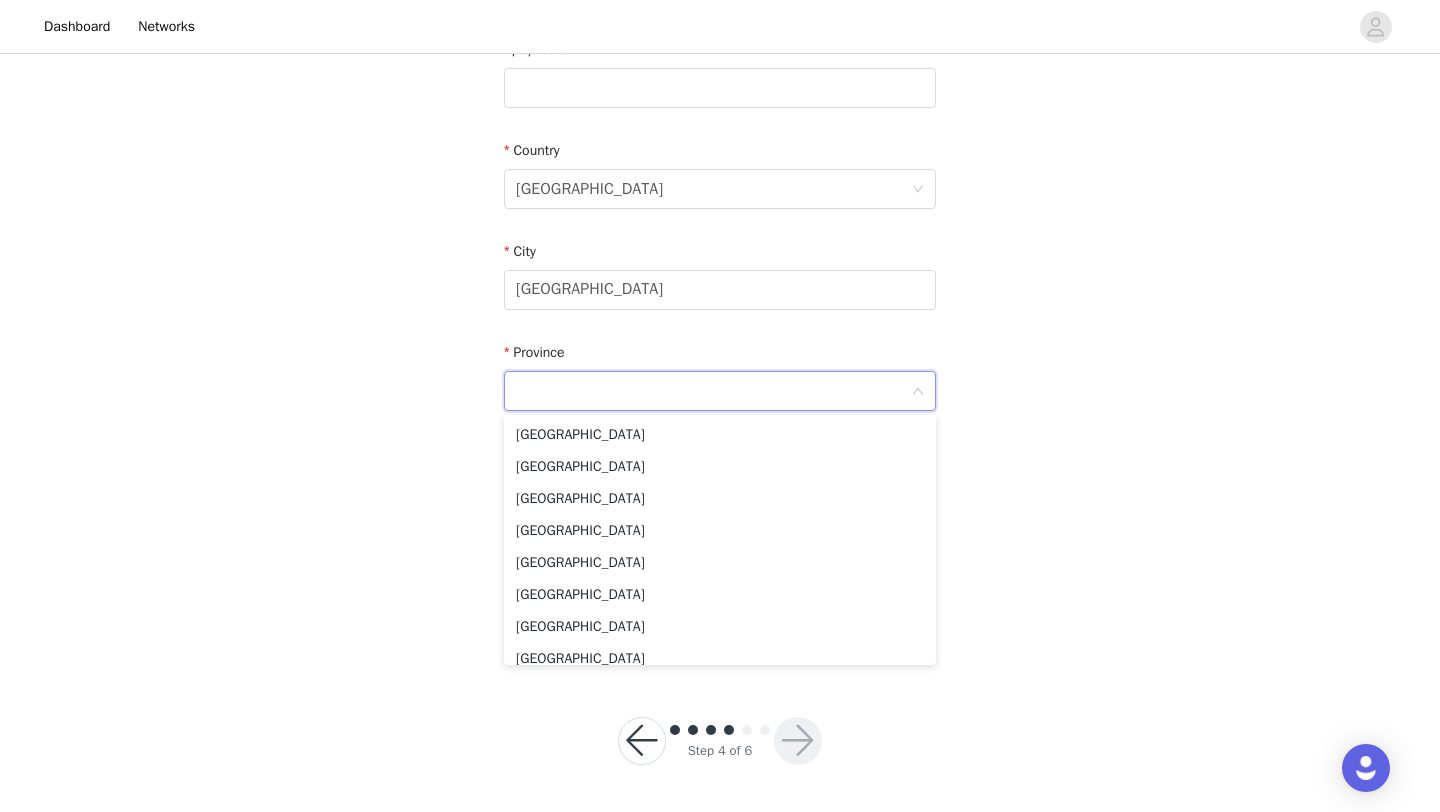 click on "STEP 4 OF 6
Shipping Information
Email [EMAIL_ADDRESS][DOMAIN_NAME]   First Name Dallas   Last Name [PERSON_NAME]   Address [STREET_ADDRESS]     Postcode   Phone Number" at bounding box center (720, 88) 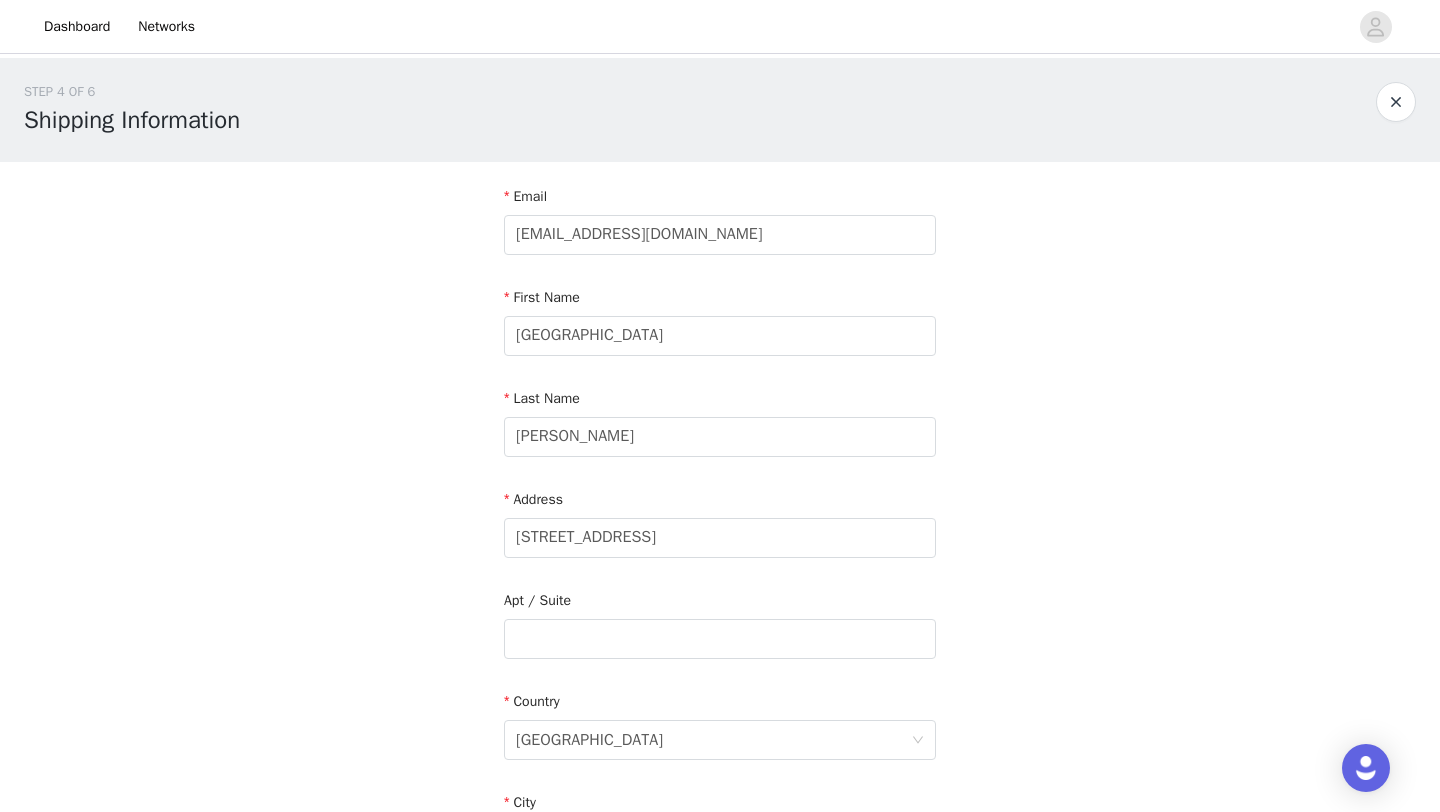 scroll, scrollTop: 114, scrollLeft: 0, axis: vertical 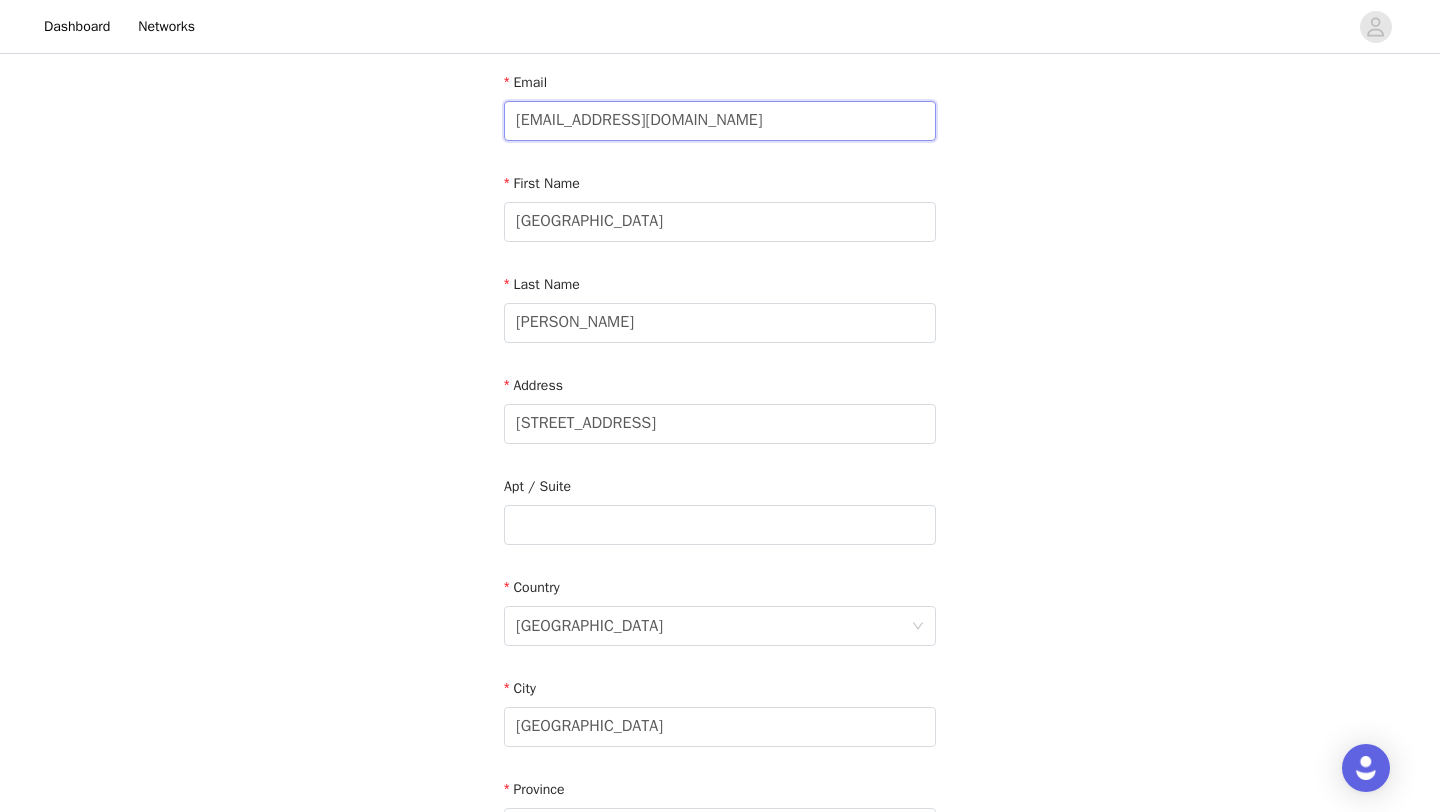 drag, startPoint x: 739, startPoint y: 125, endPoint x: 430, endPoint y: 113, distance: 309.2329 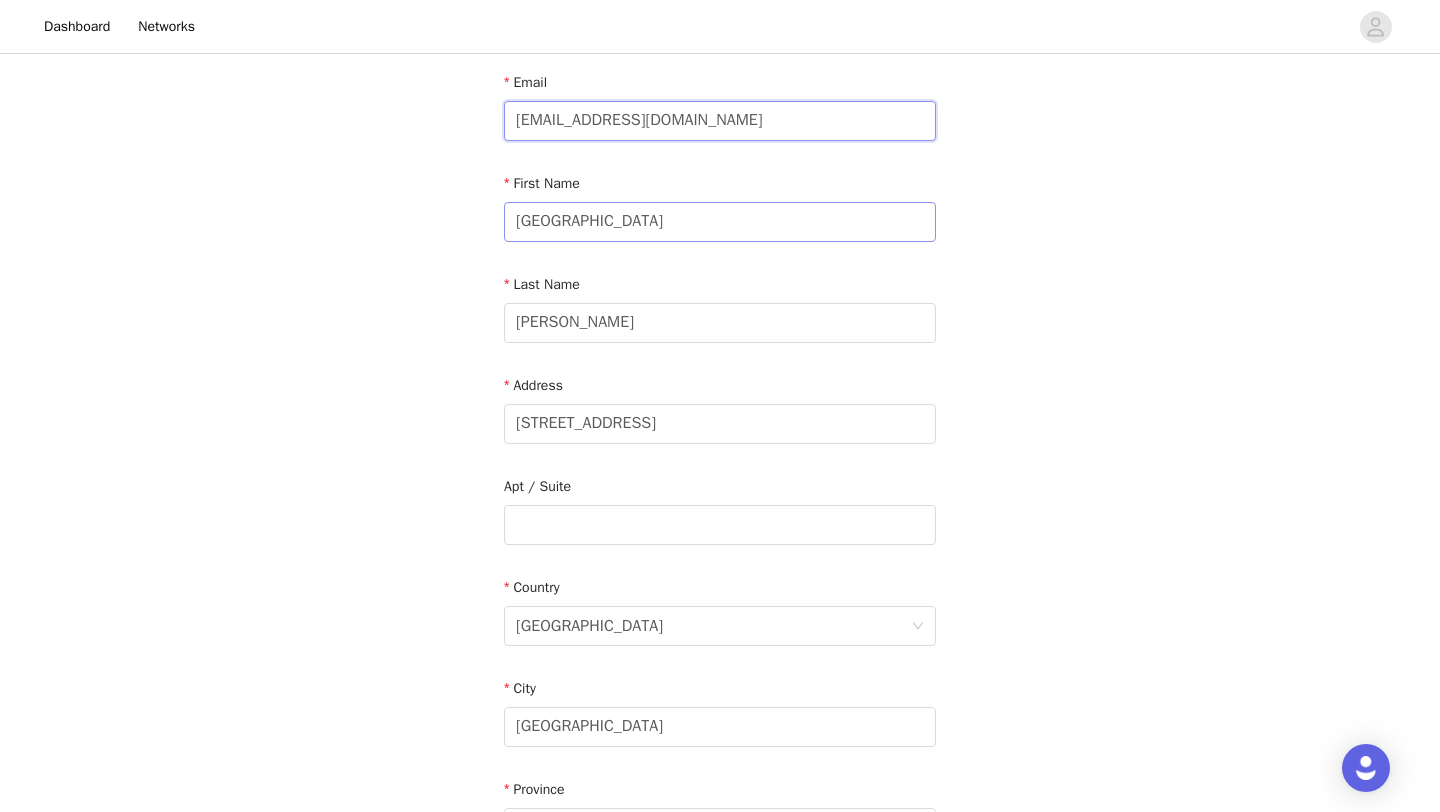 type on "[EMAIL_ADDRESS][DOMAIN_NAME]" 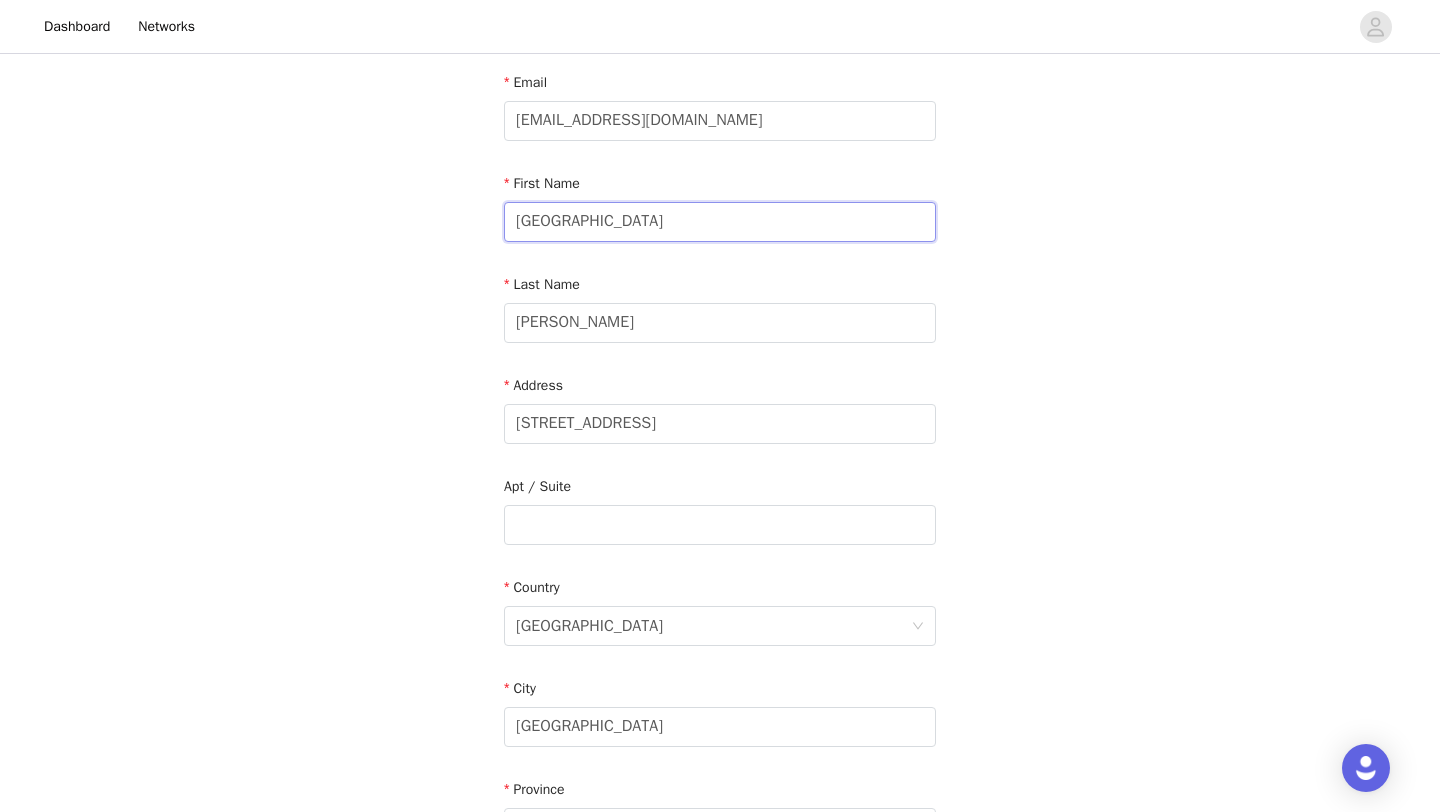 drag, startPoint x: 582, startPoint y: 225, endPoint x: 435, endPoint y: 214, distance: 147.411 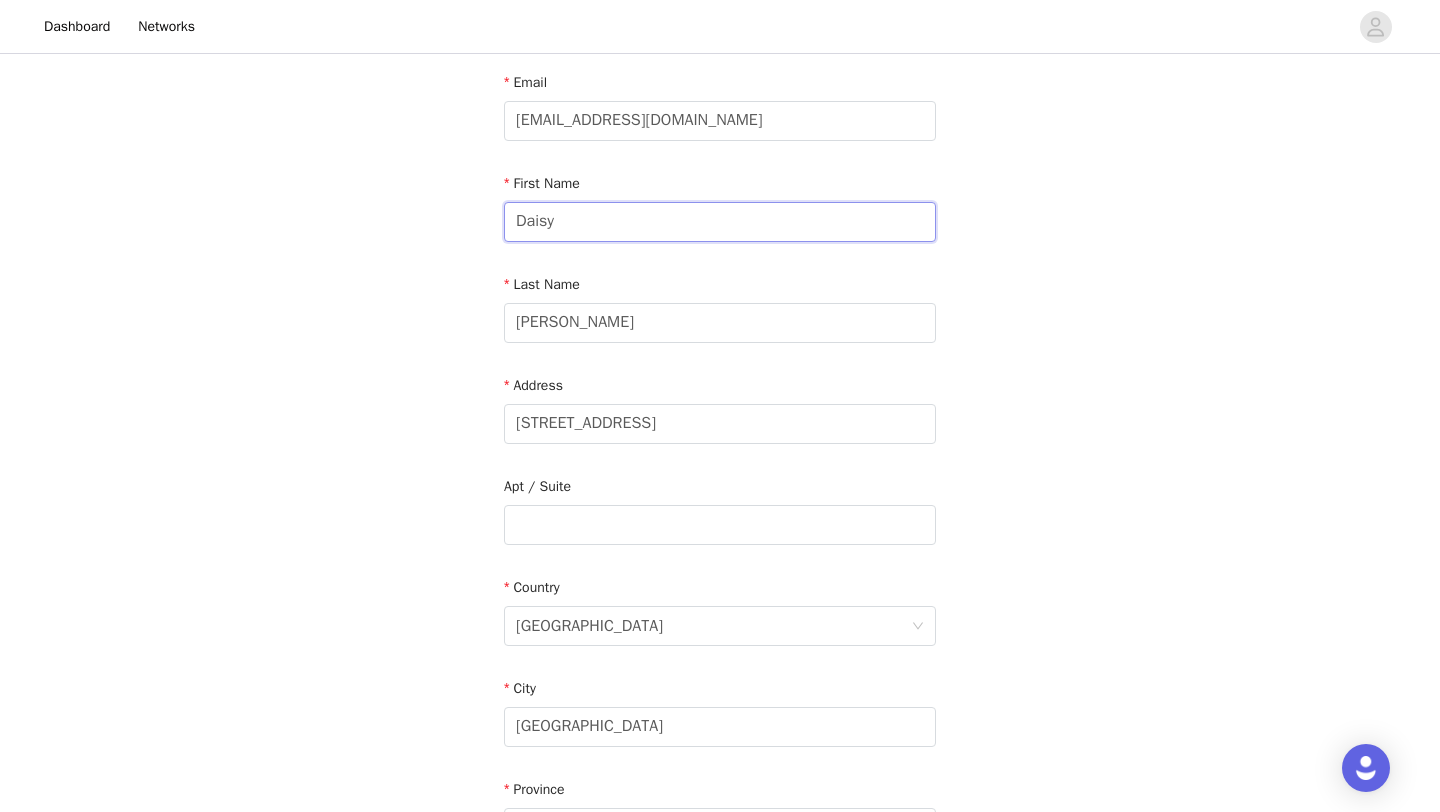 type on "Daisy" 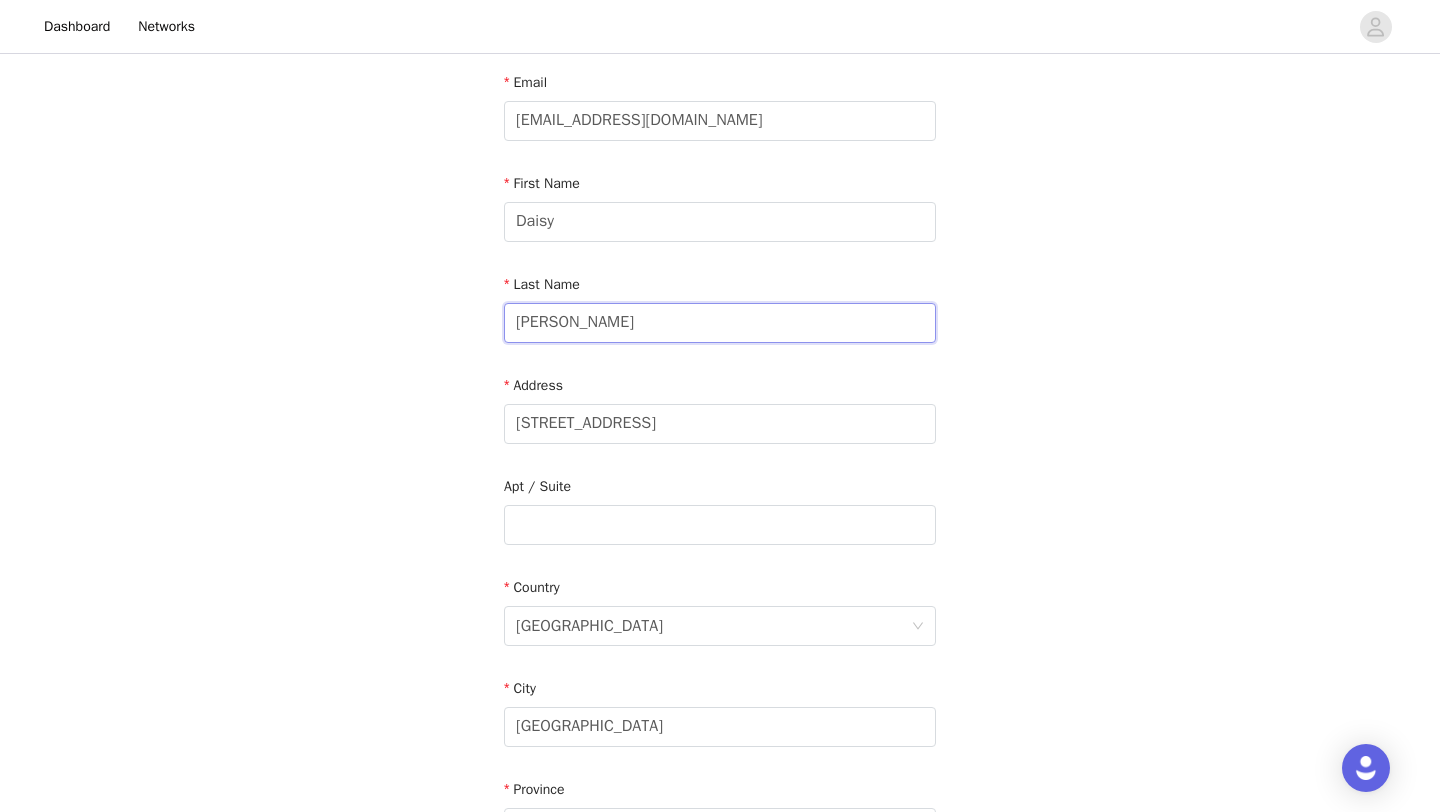 drag, startPoint x: 602, startPoint y: 324, endPoint x: 431, endPoint y: 322, distance: 171.01169 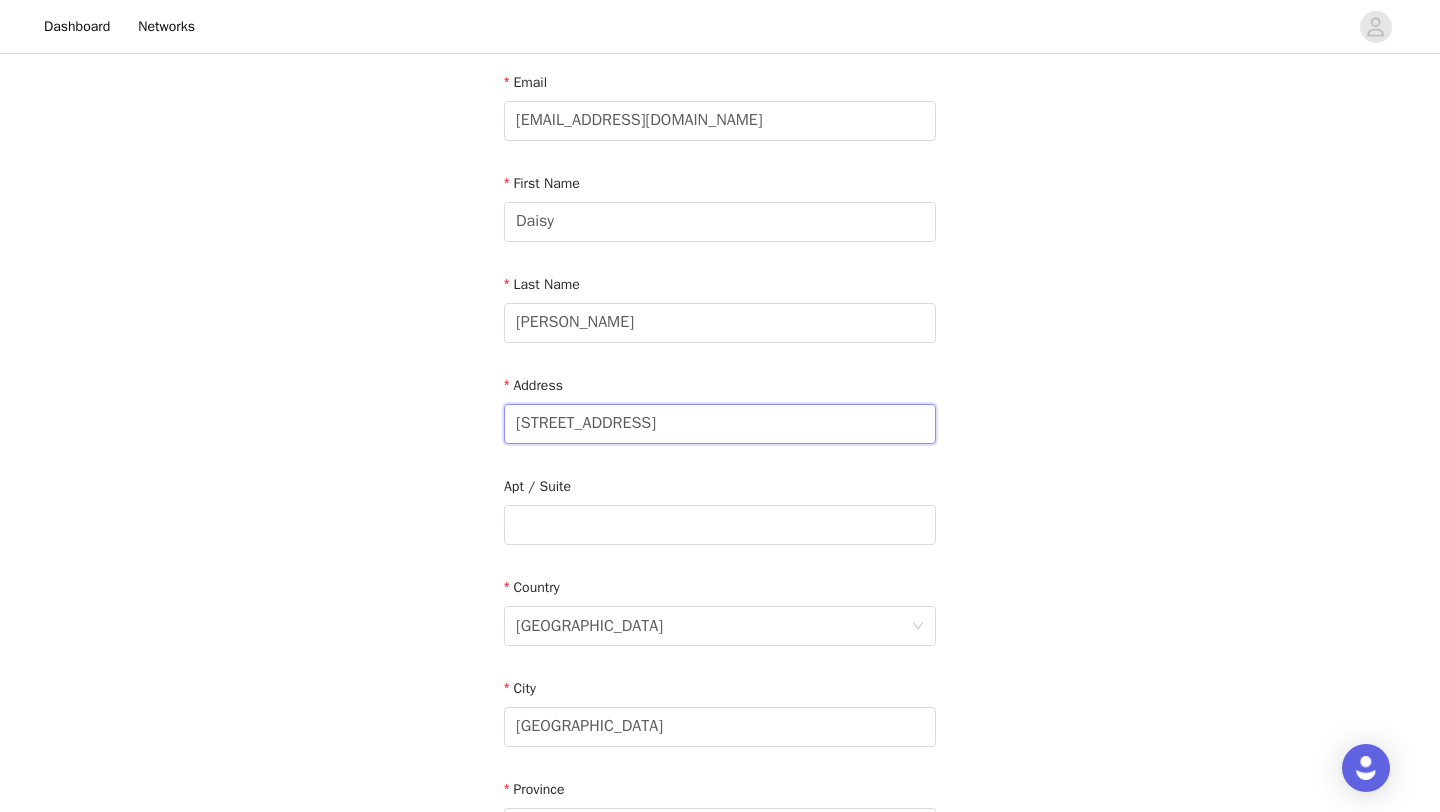 drag, startPoint x: 649, startPoint y: 423, endPoint x: 398, endPoint y: 415, distance: 251.12746 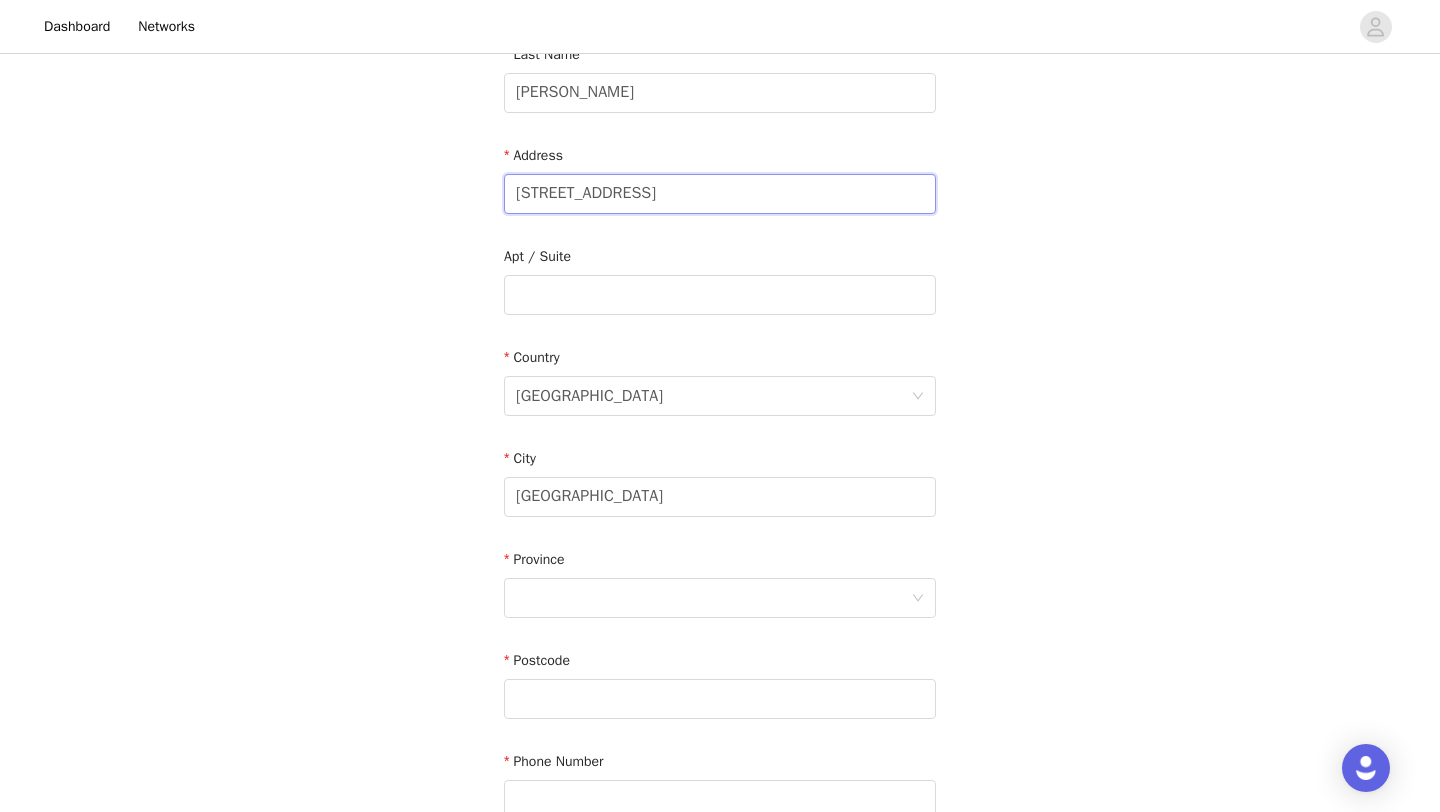 scroll, scrollTop: 461, scrollLeft: 0, axis: vertical 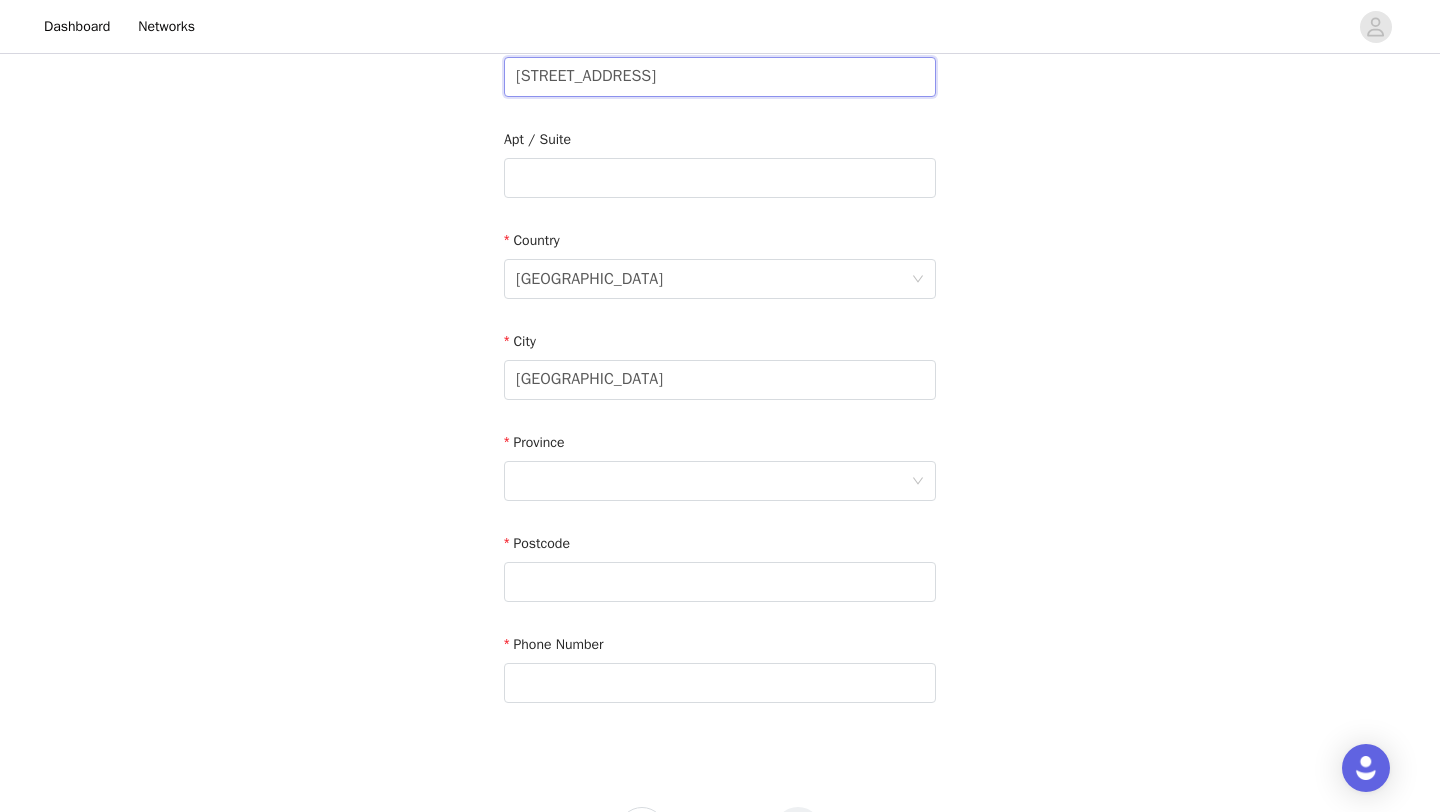 type on "[STREET_ADDRESS]" 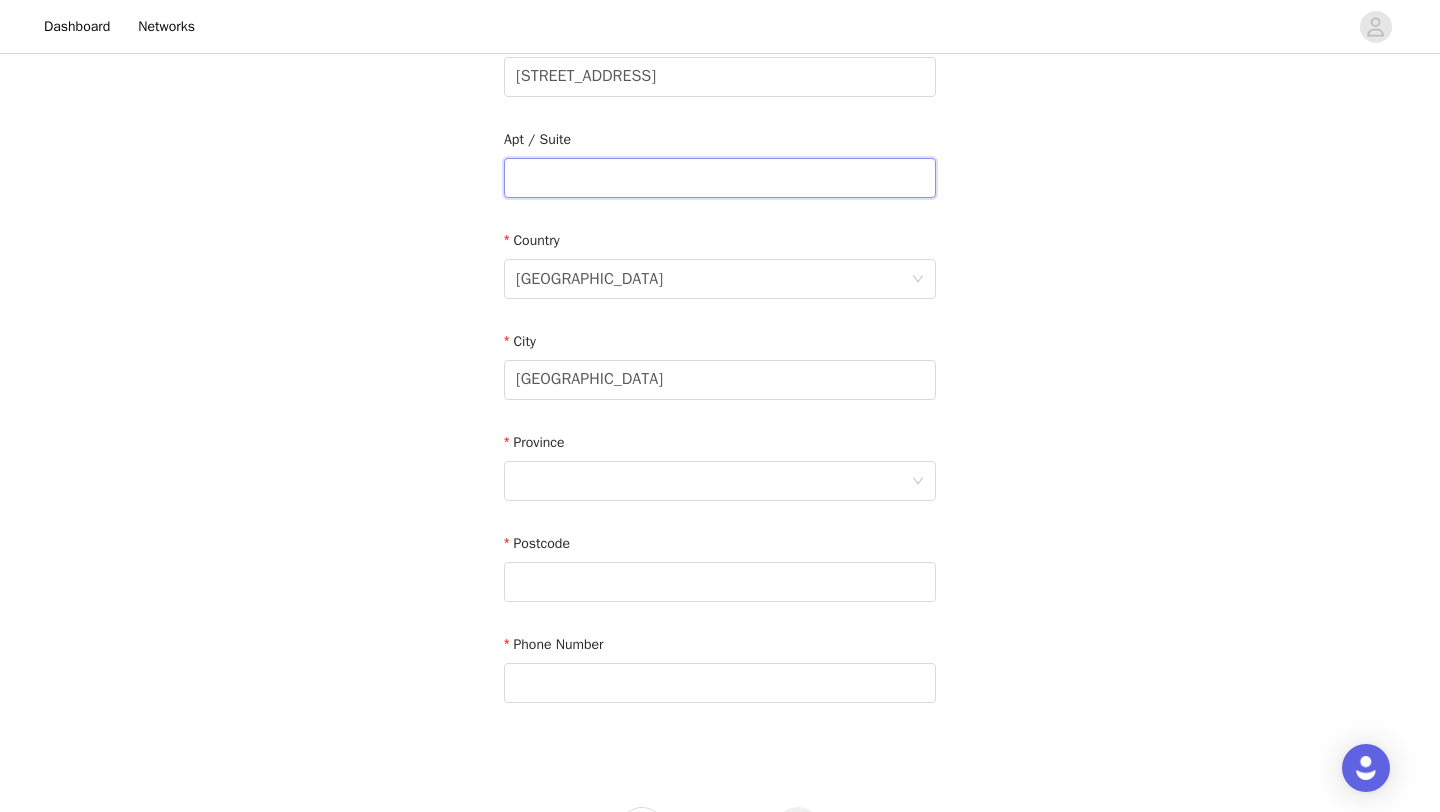 click at bounding box center [720, 178] 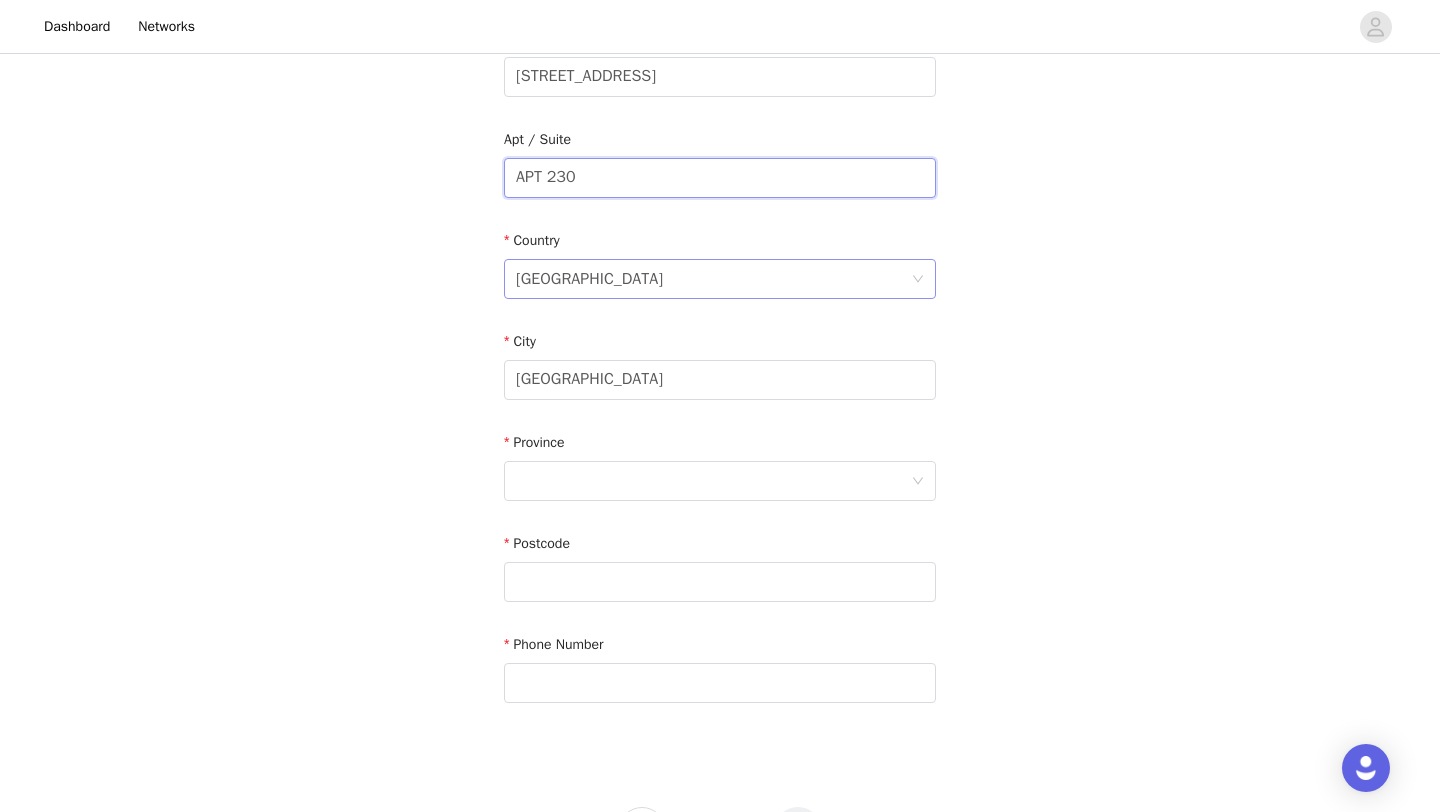 type on "APT 230" 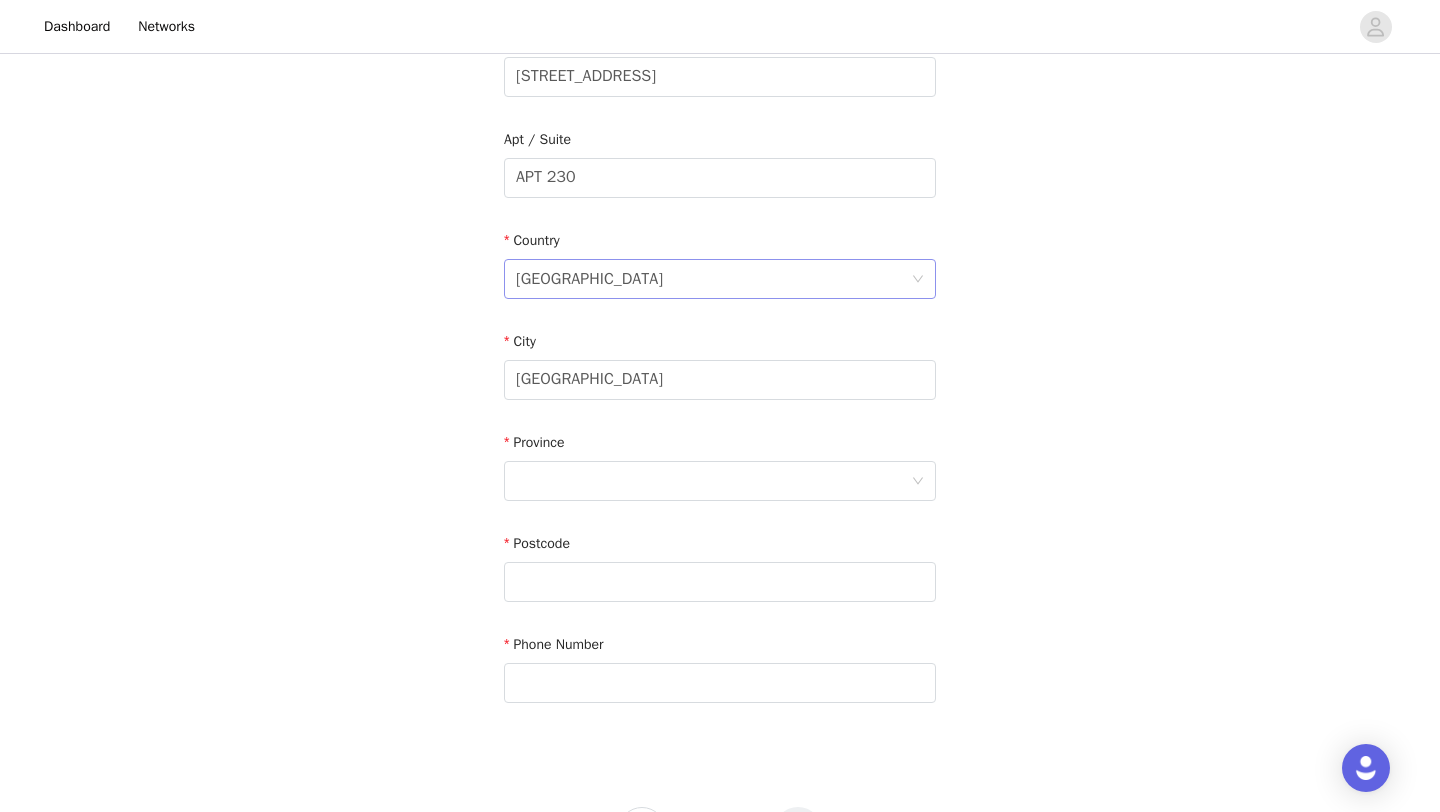 click on "[GEOGRAPHIC_DATA]" at bounding box center [713, 279] 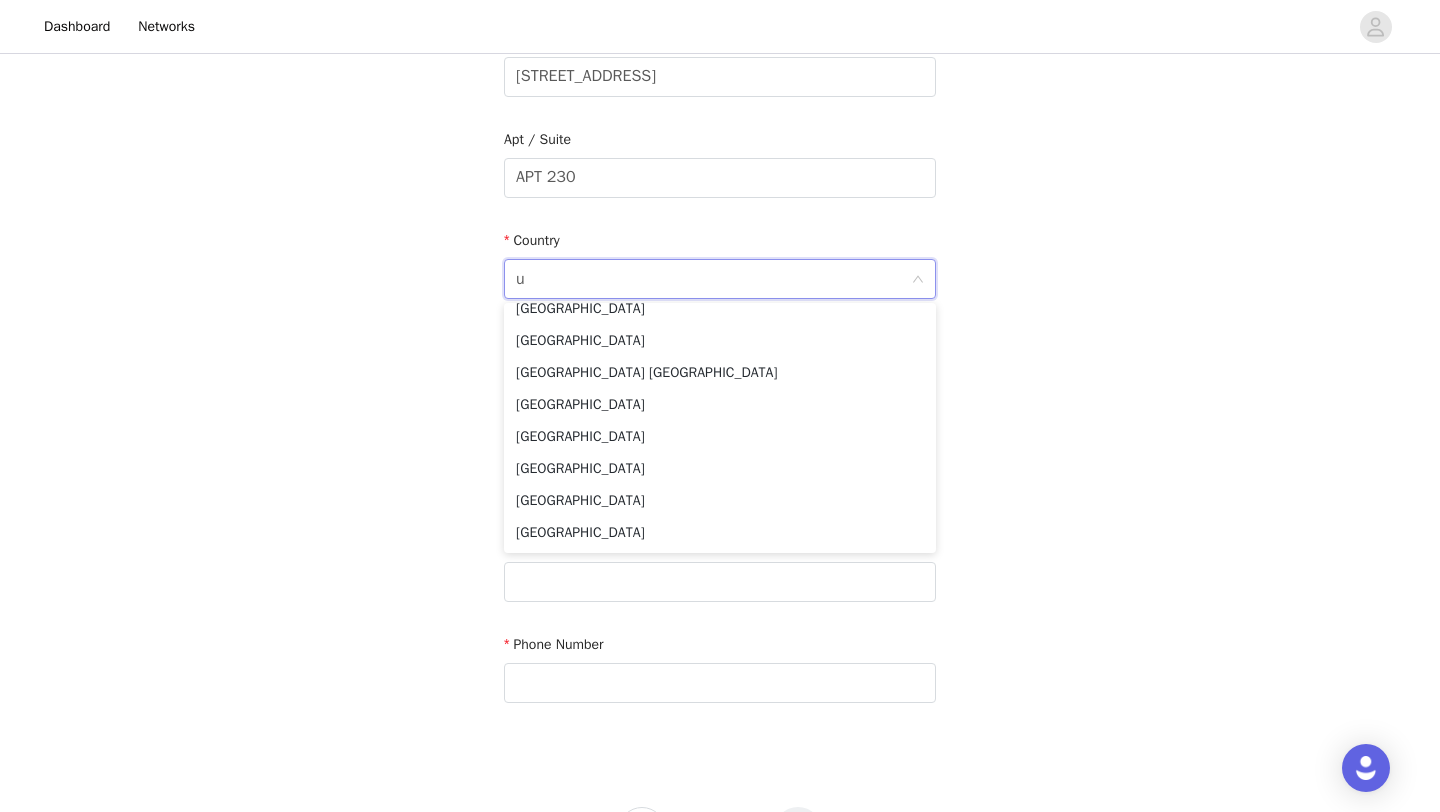 scroll, scrollTop: 4, scrollLeft: 0, axis: vertical 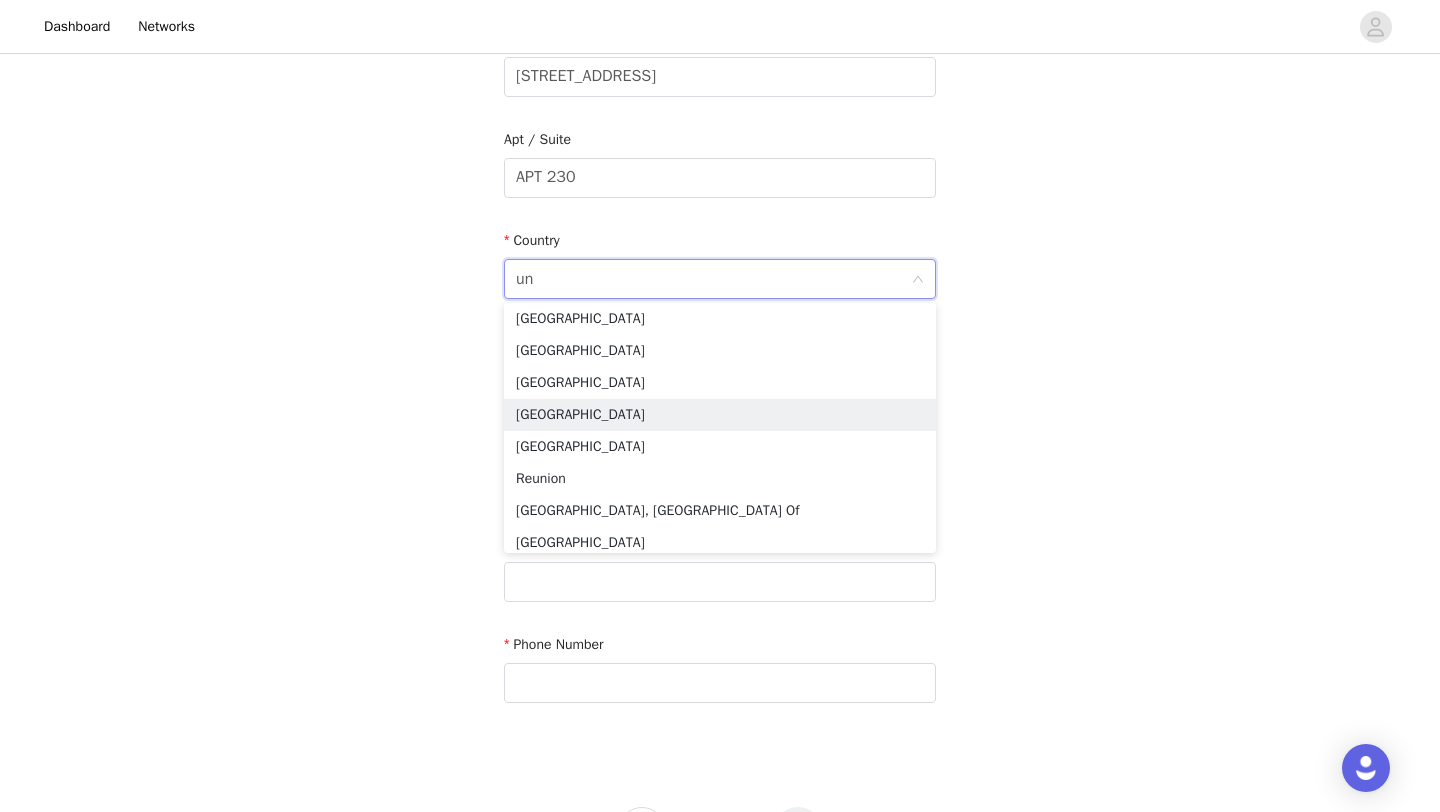 type on "uni" 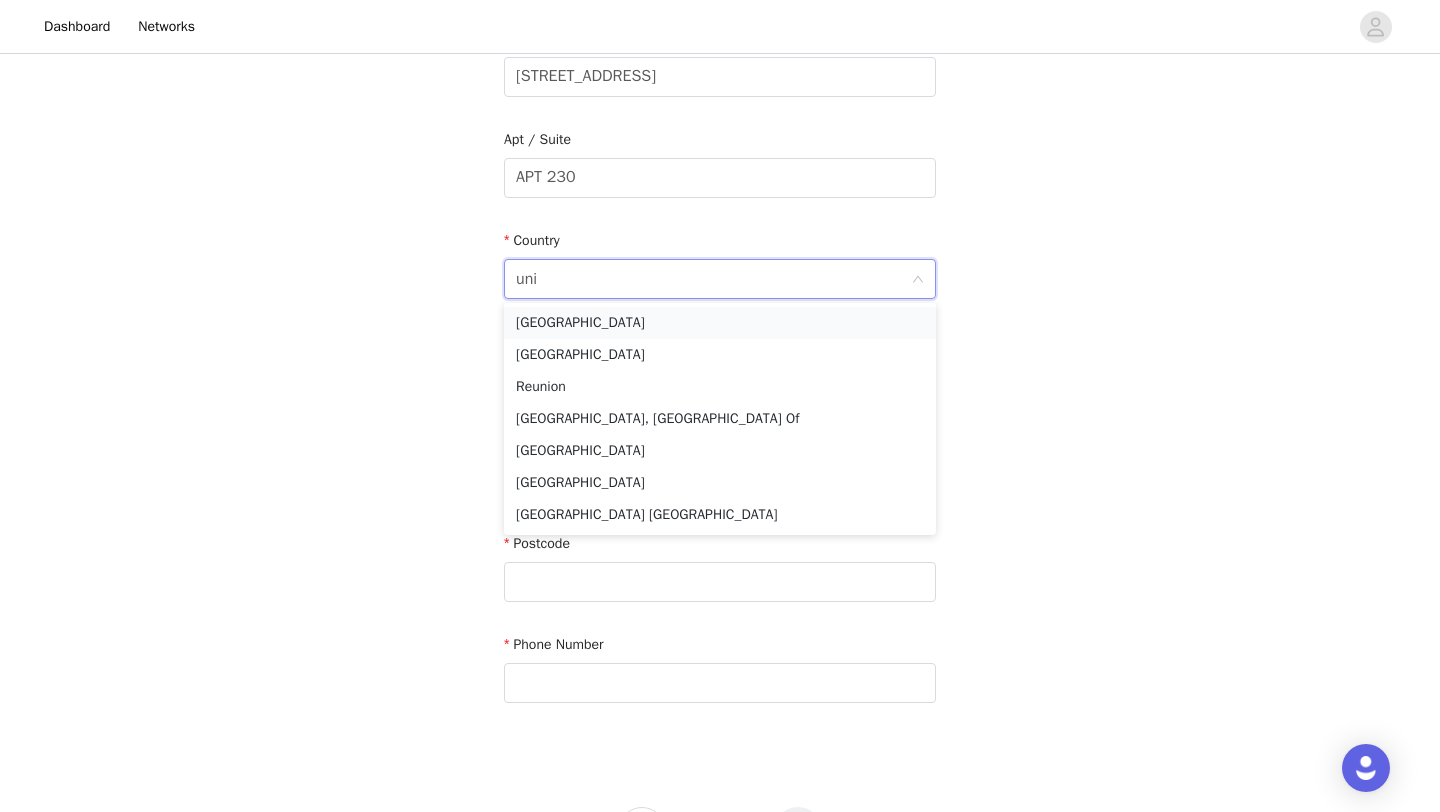click on "[GEOGRAPHIC_DATA]" at bounding box center [720, 323] 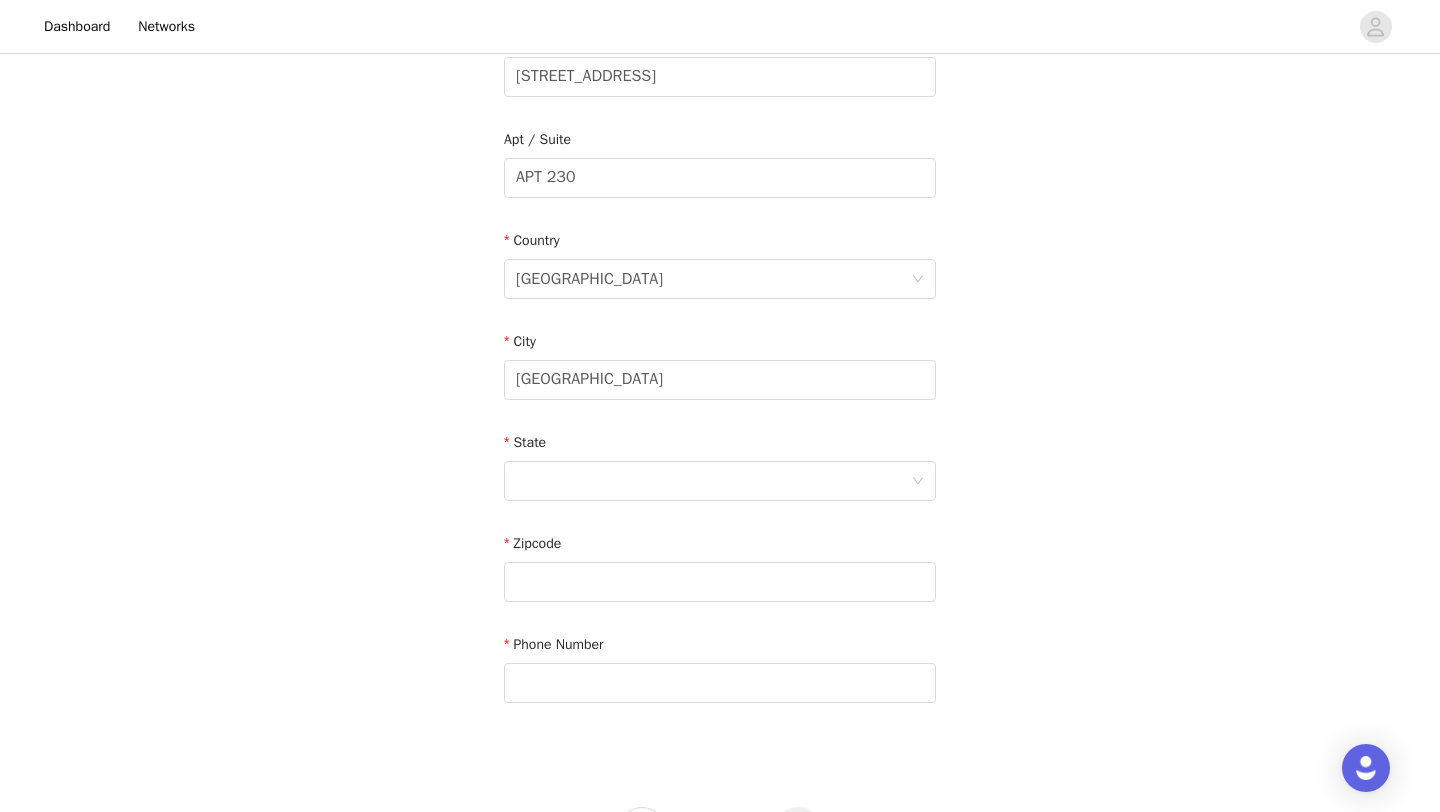 scroll, scrollTop: 551, scrollLeft: 0, axis: vertical 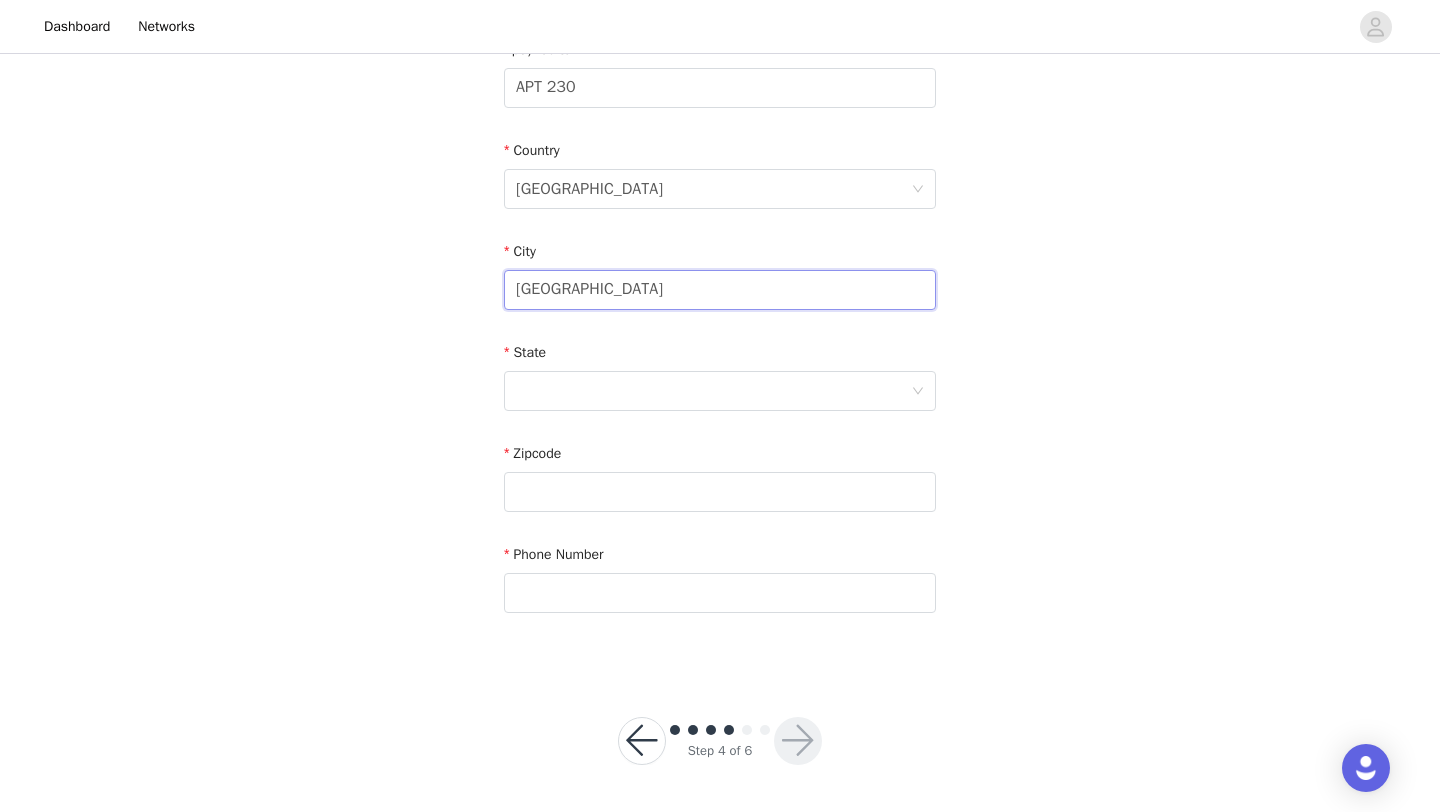 click on "[GEOGRAPHIC_DATA]" at bounding box center [720, 290] 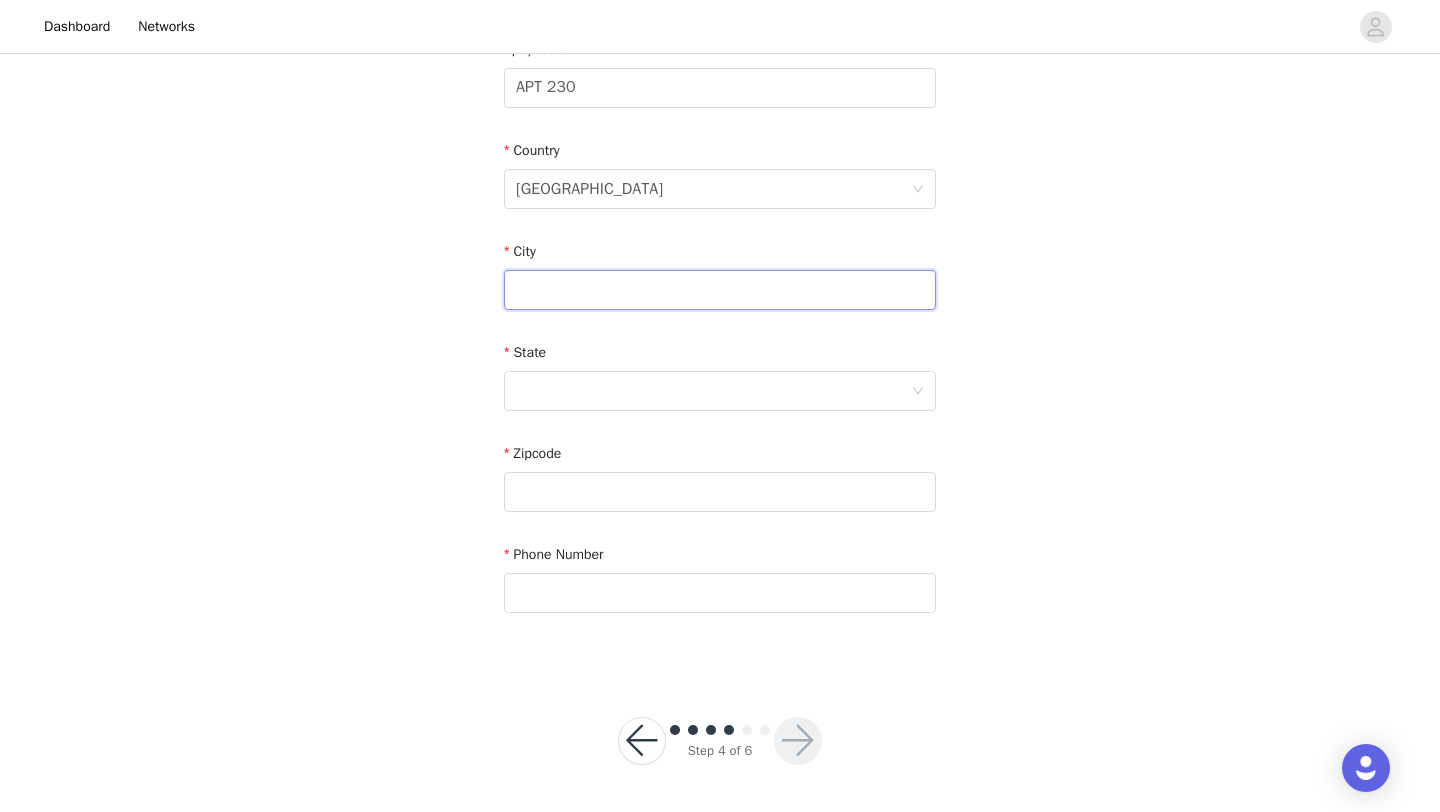 paste on "PETALUMA" 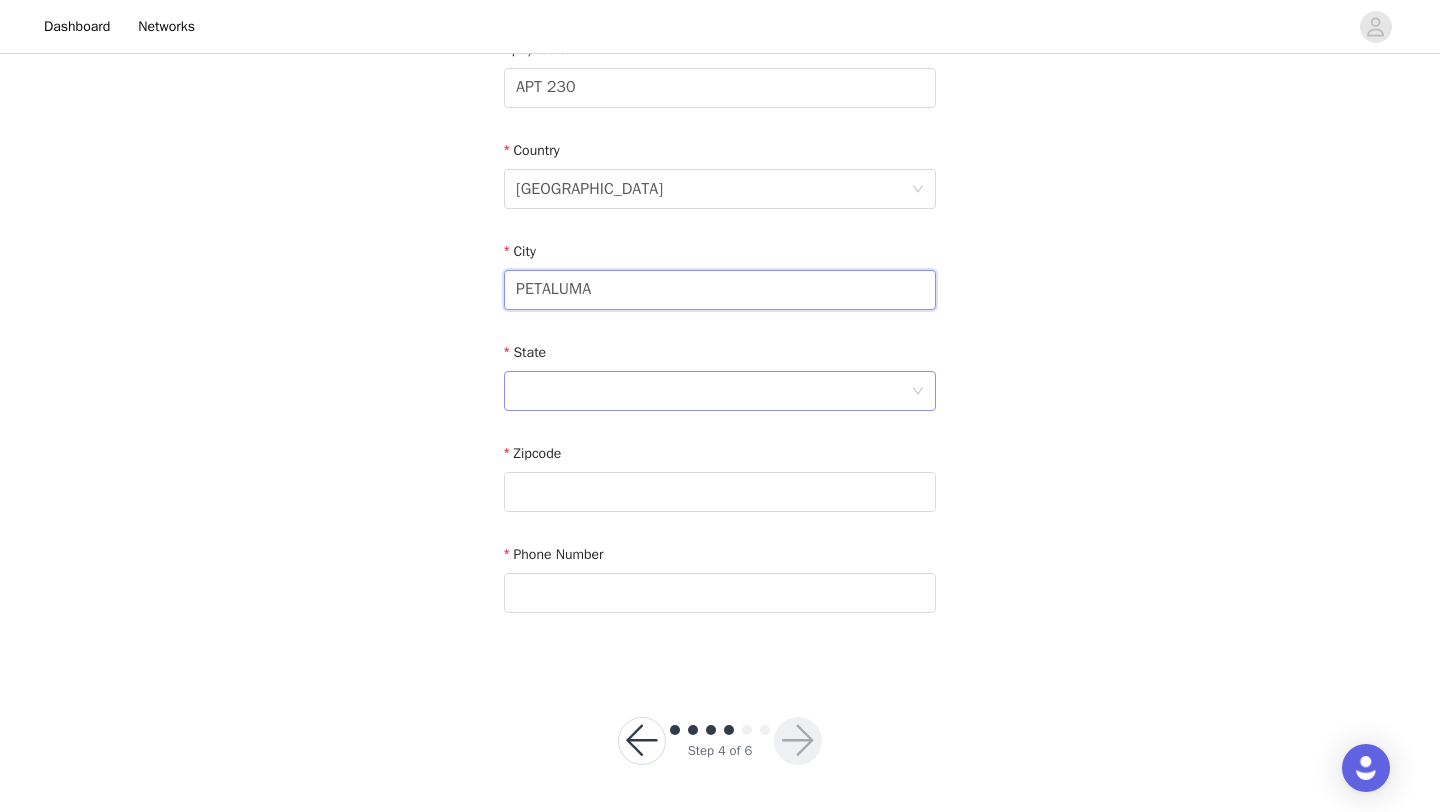 type on "PETALUMA" 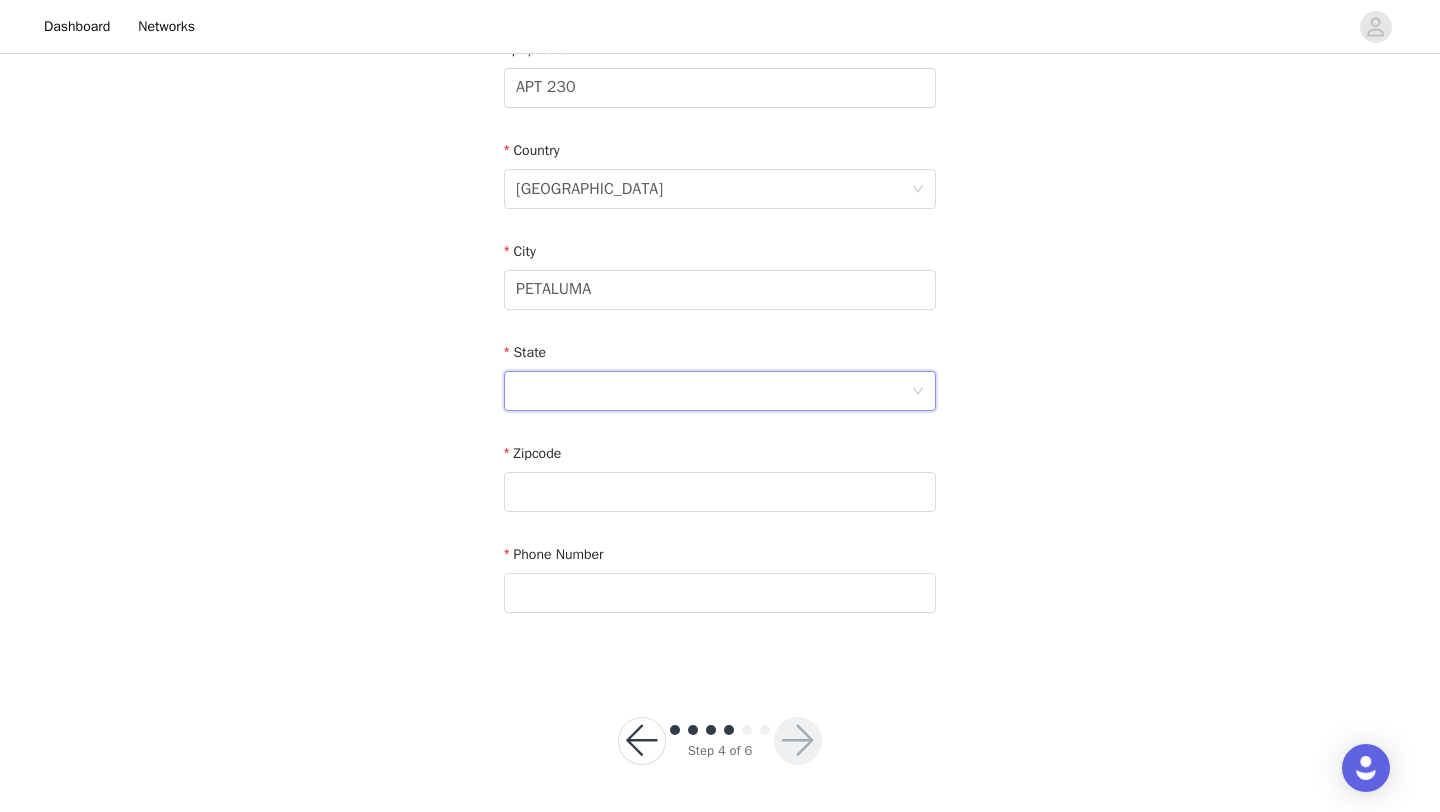 click at bounding box center (713, 391) 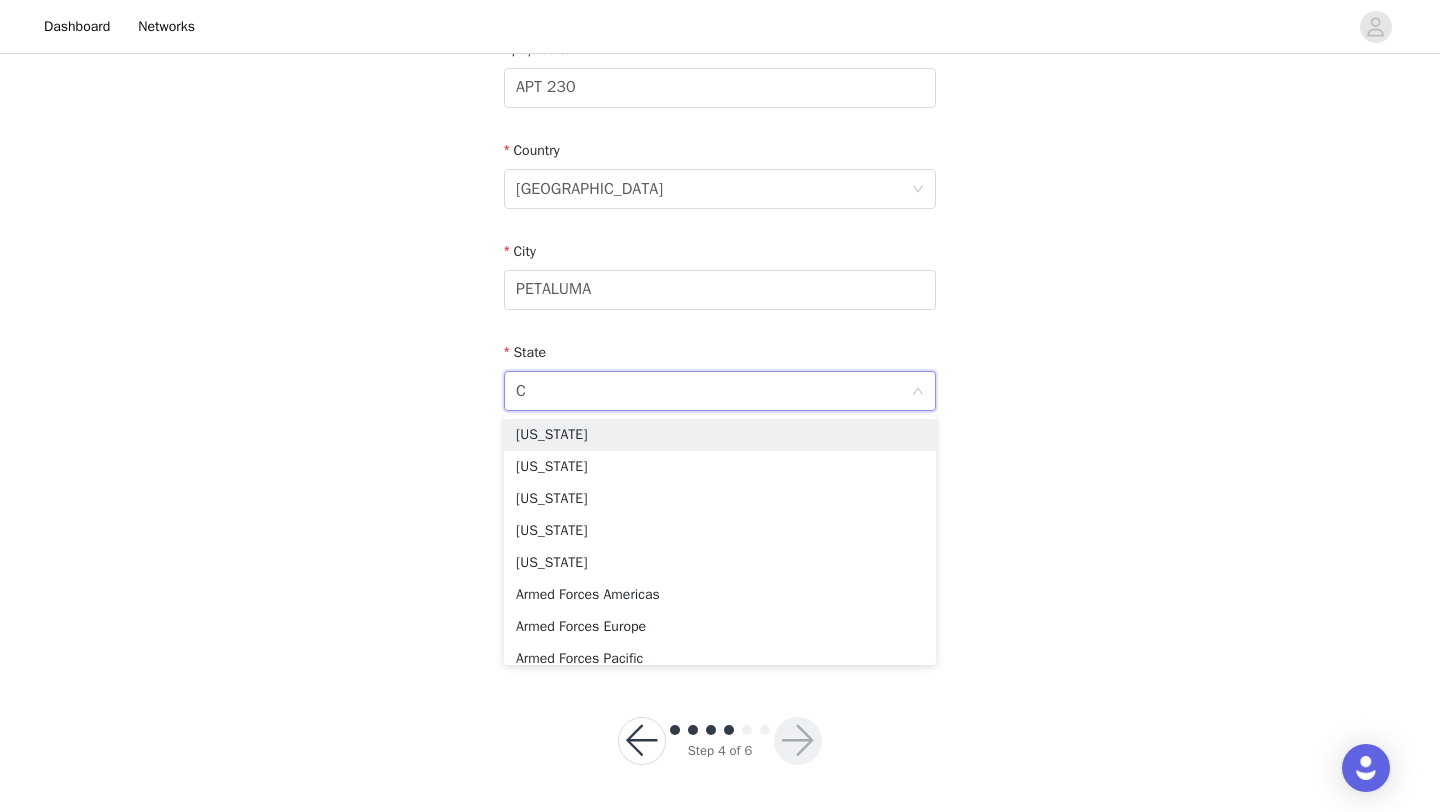 type on "CA" 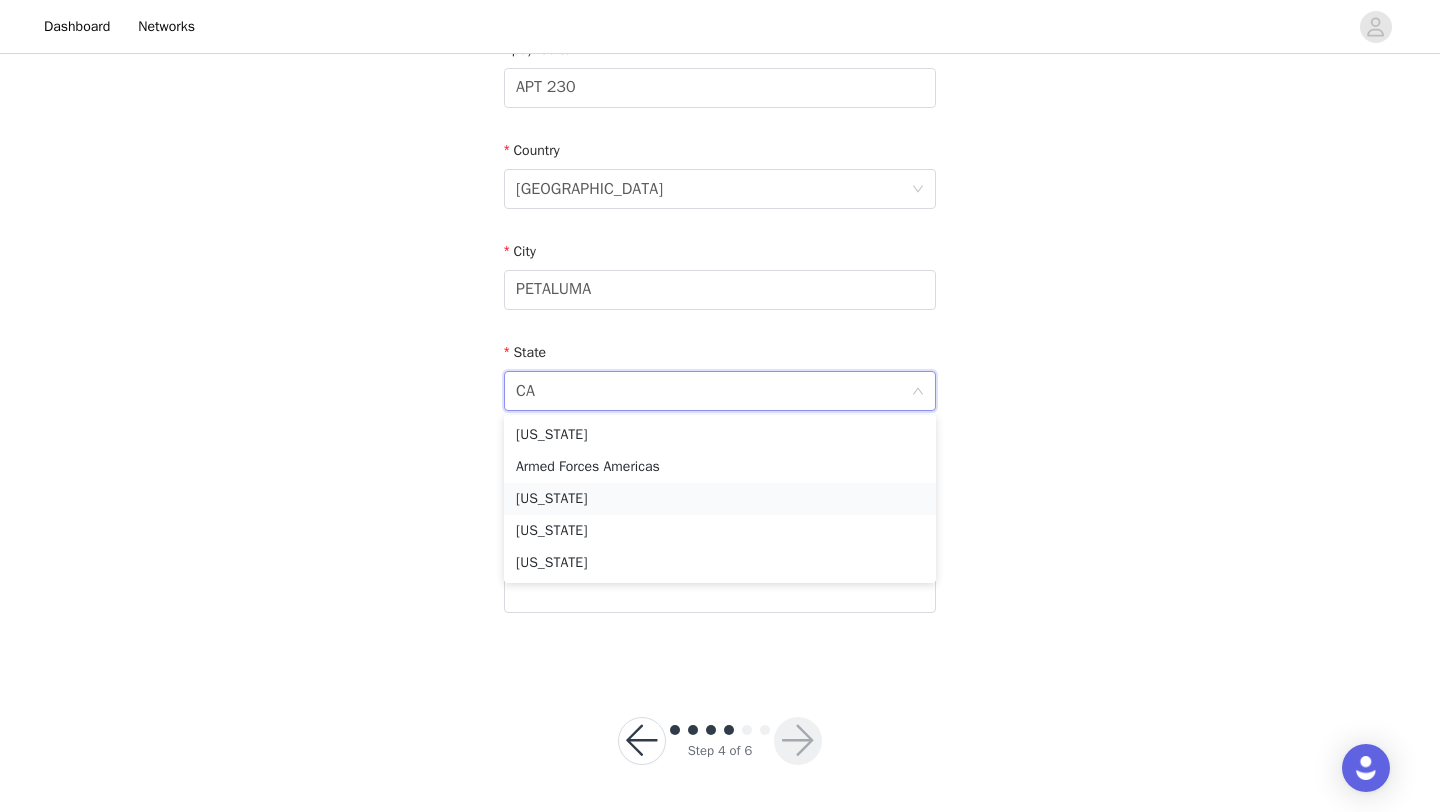 click on "[US_STATE]" at bounding box center [720, 499] 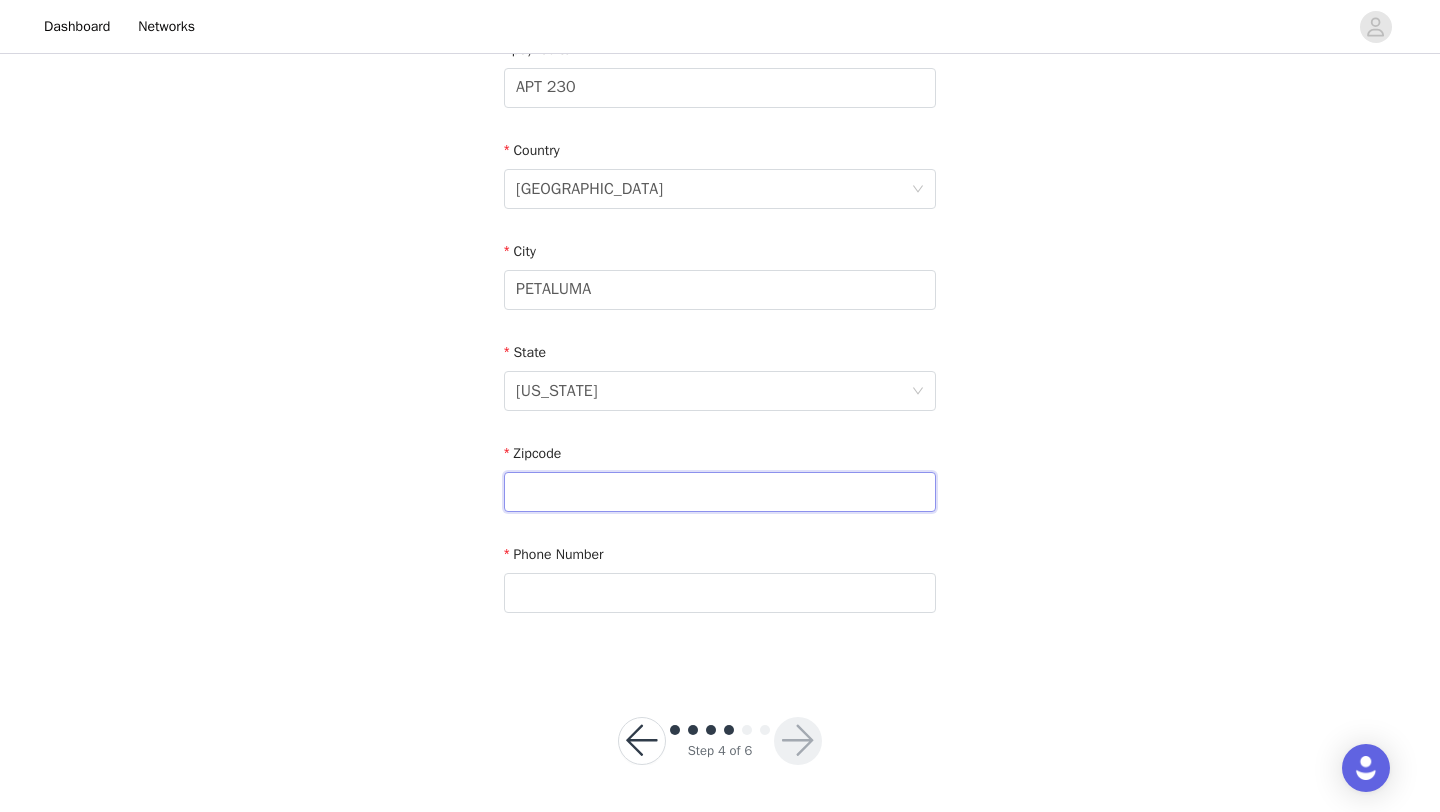 click at bounding box center [720, 492] 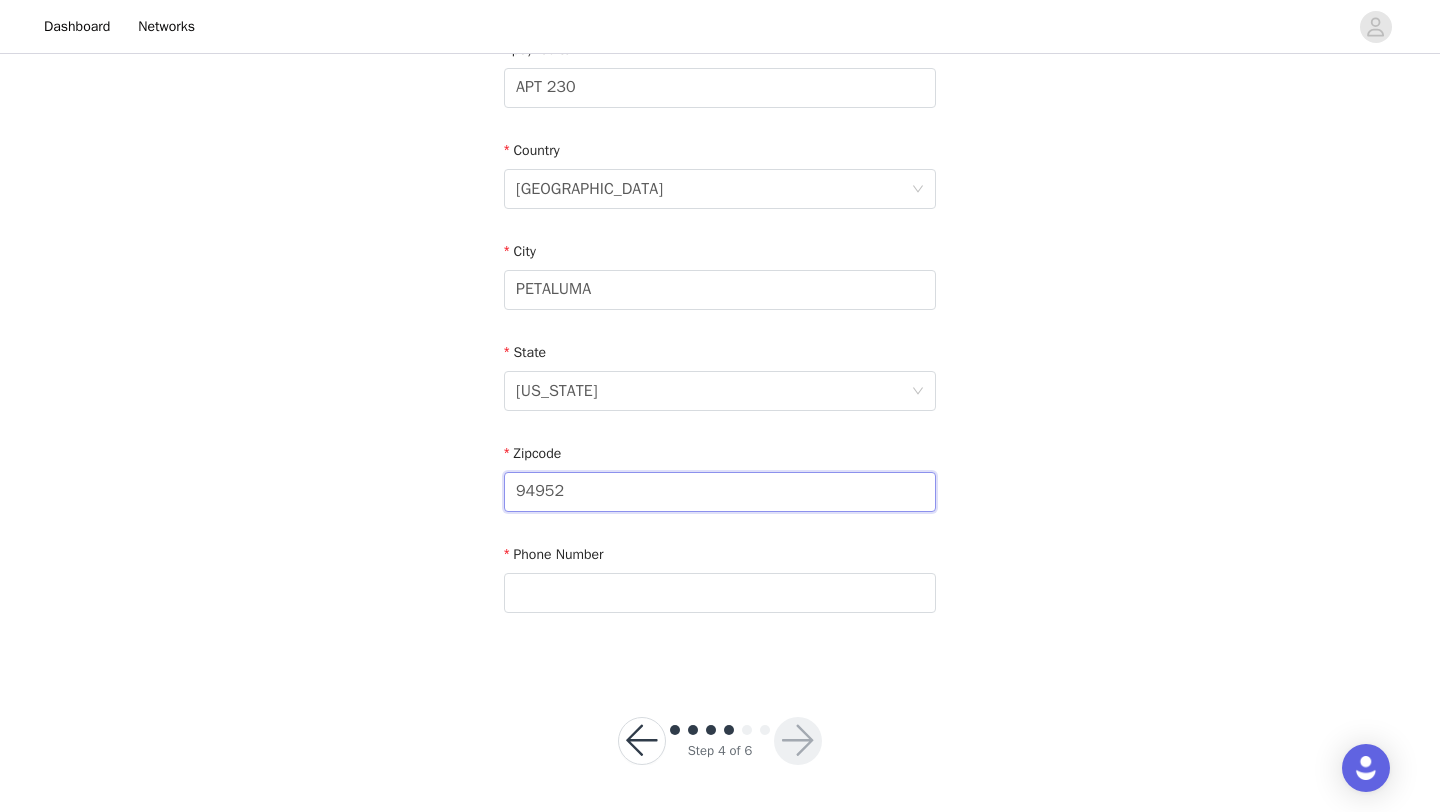 type on "94952" 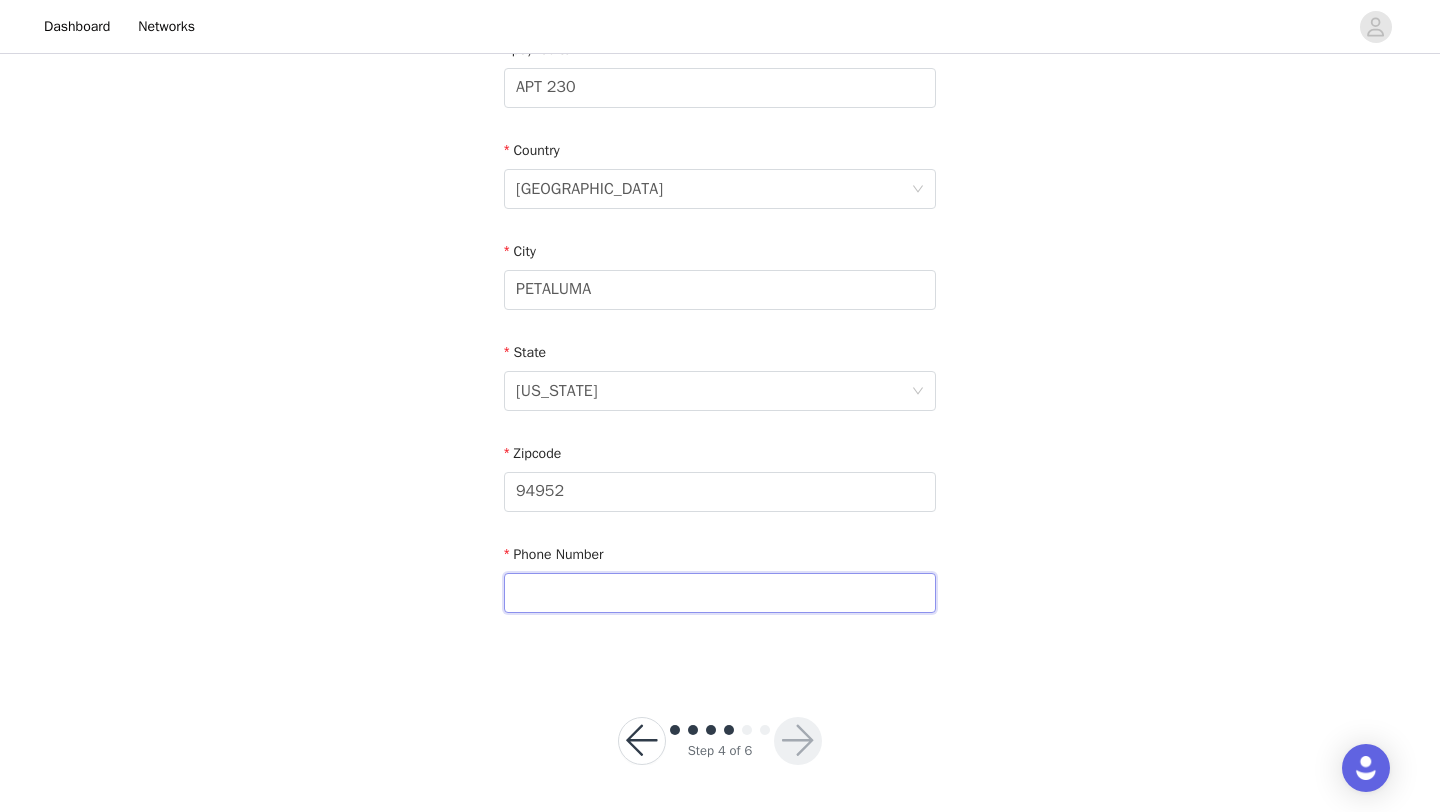 click at bounding box center (720, 593) 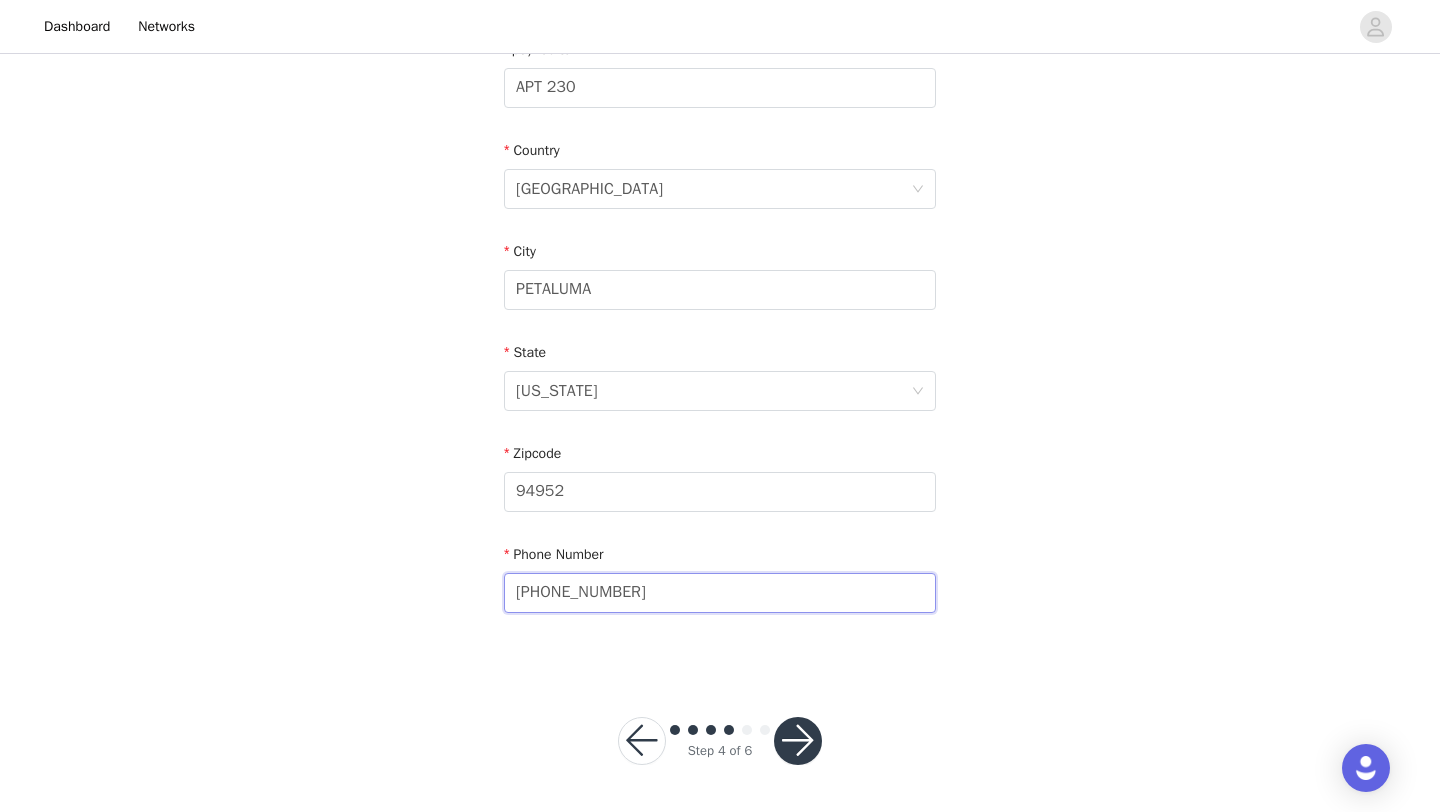 type on "[PHONE_NUMBER]" 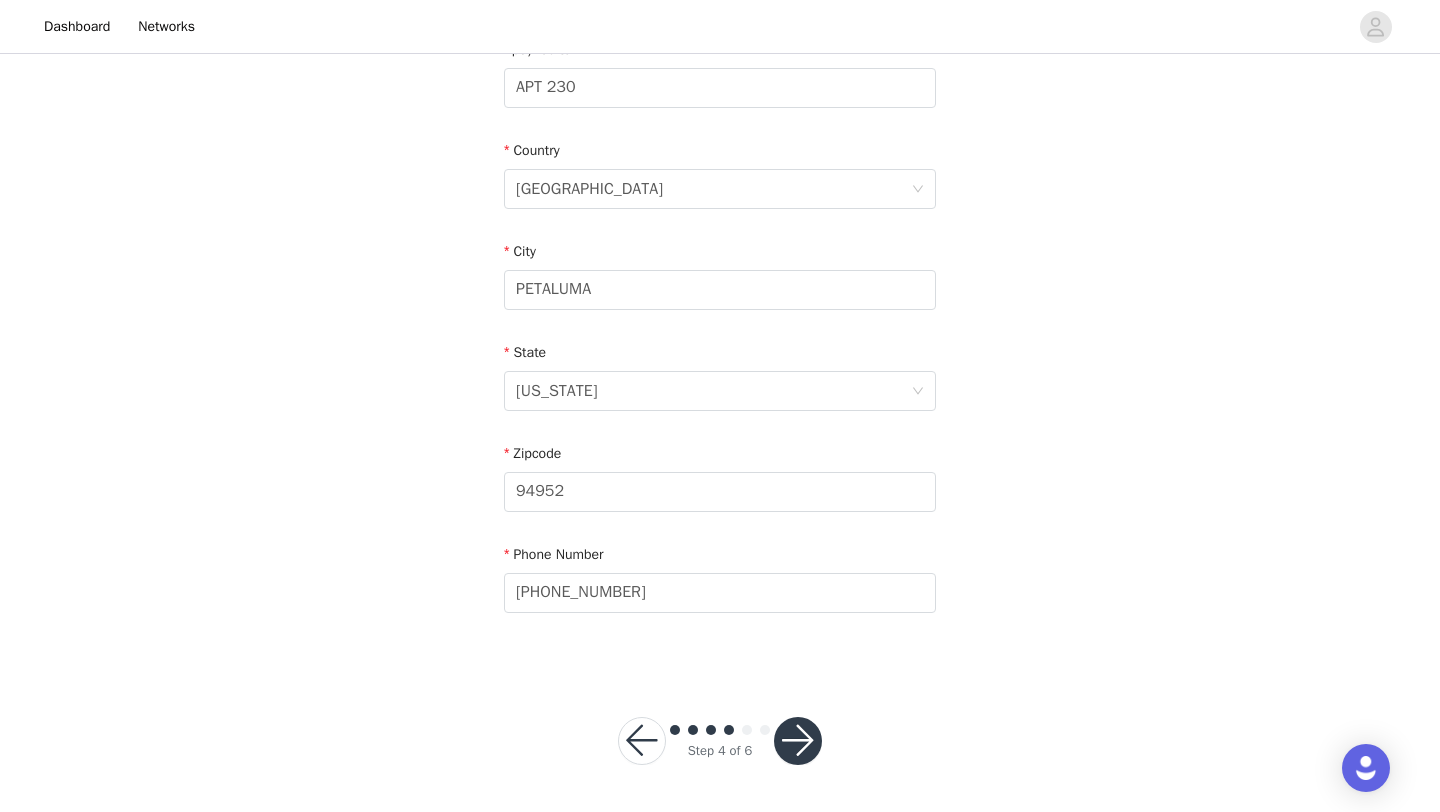 click at bounding box center [798, 741] 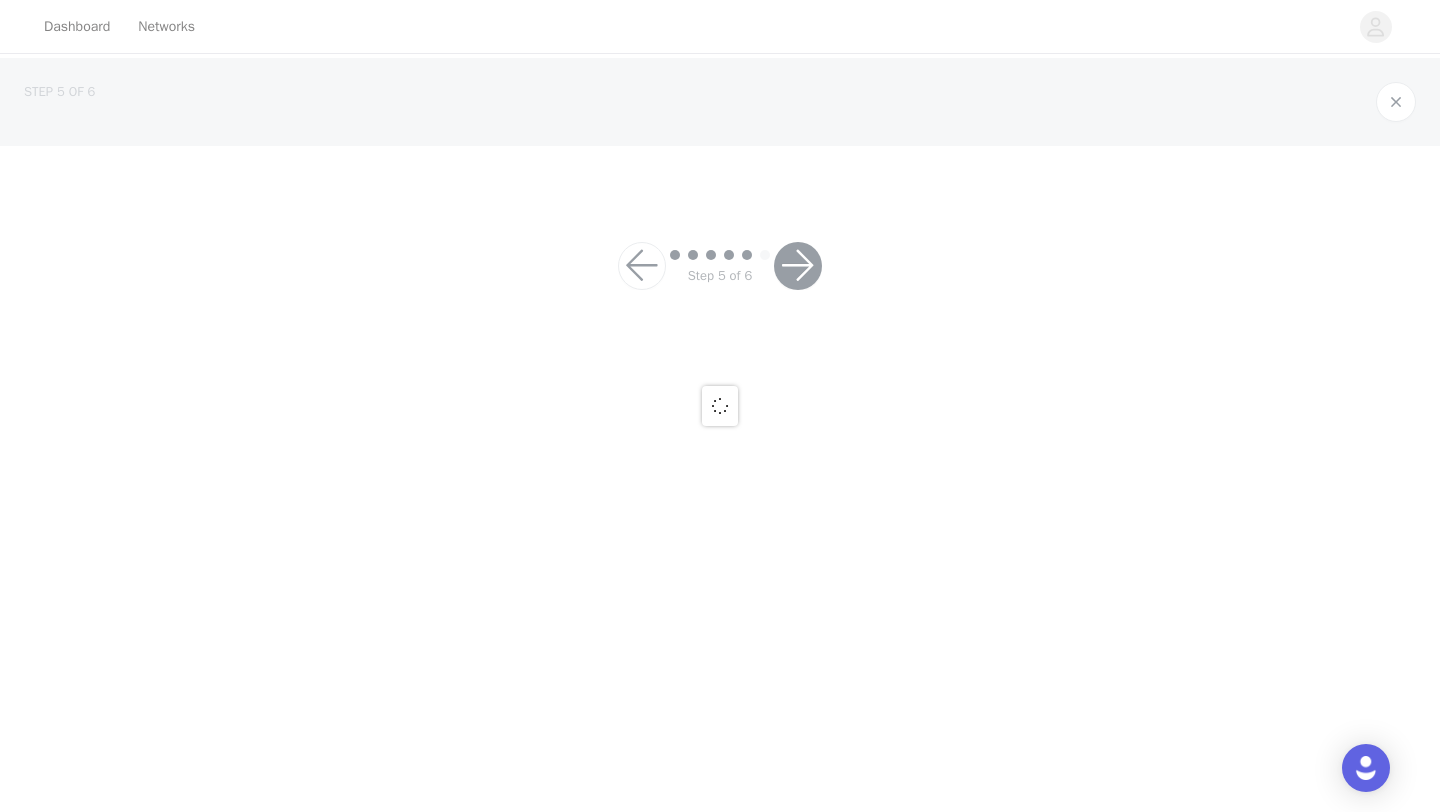 scroll, scrollTop: 0, scrollLeft: 0, axis: both 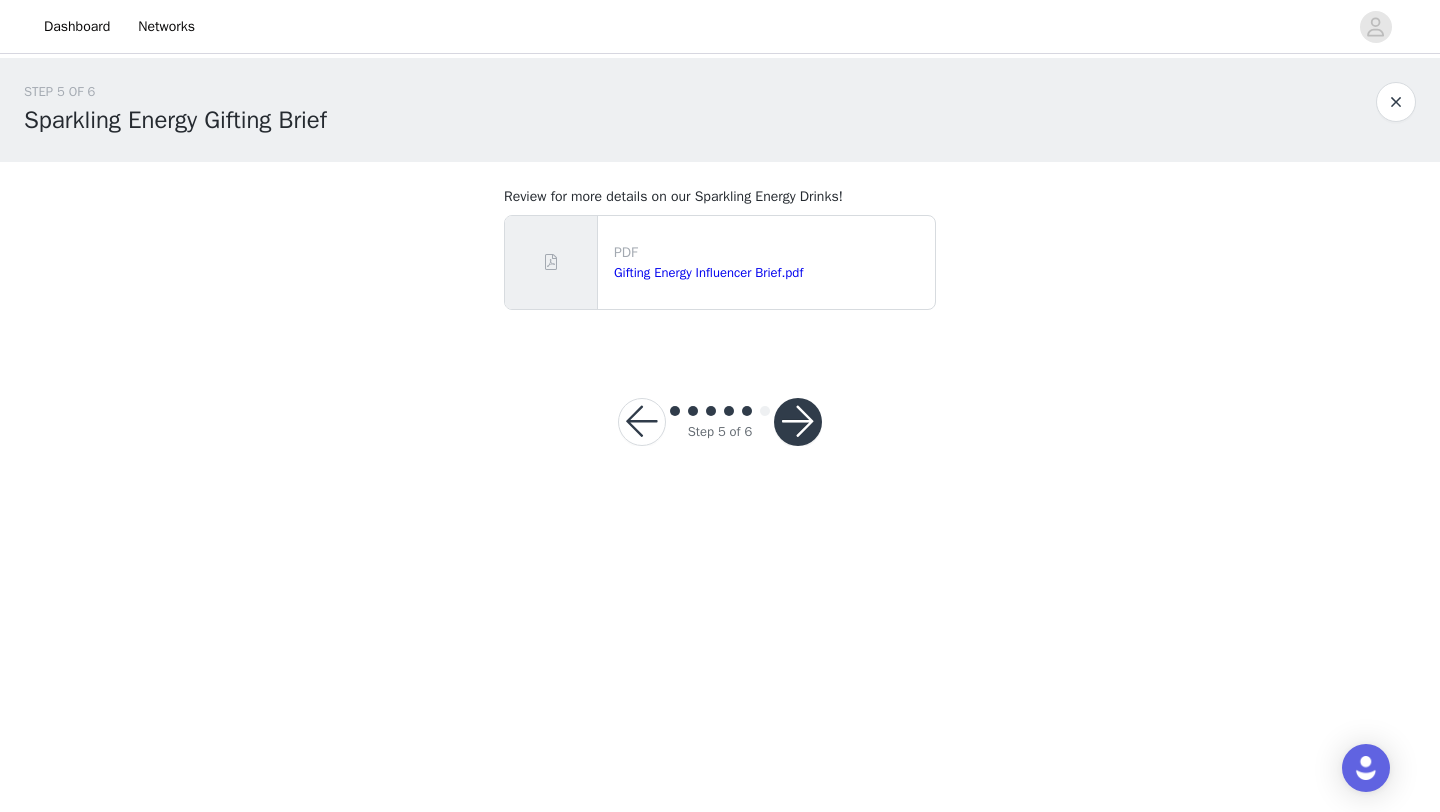click at bounding box center [798, 422] 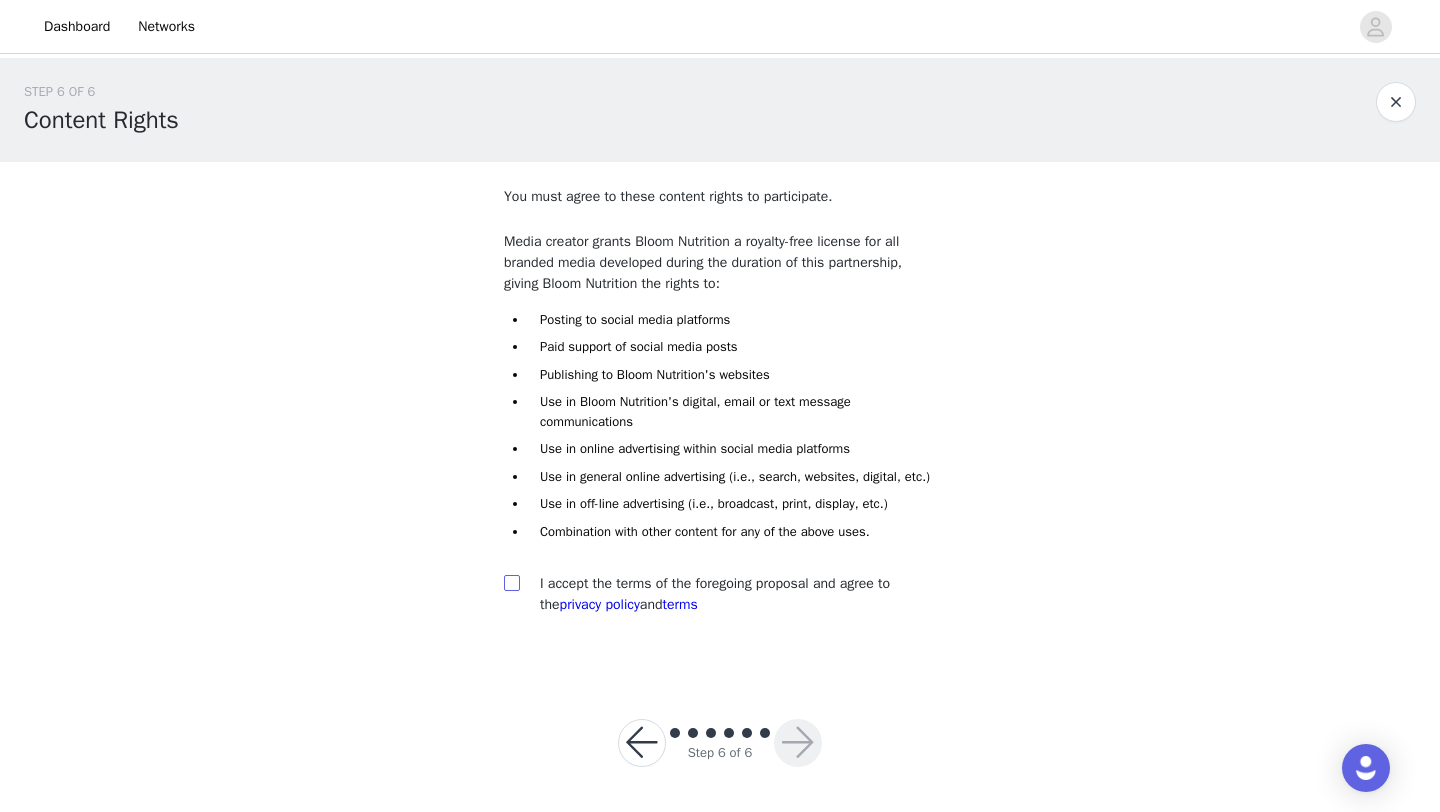 click at bounding box center (511, 582) 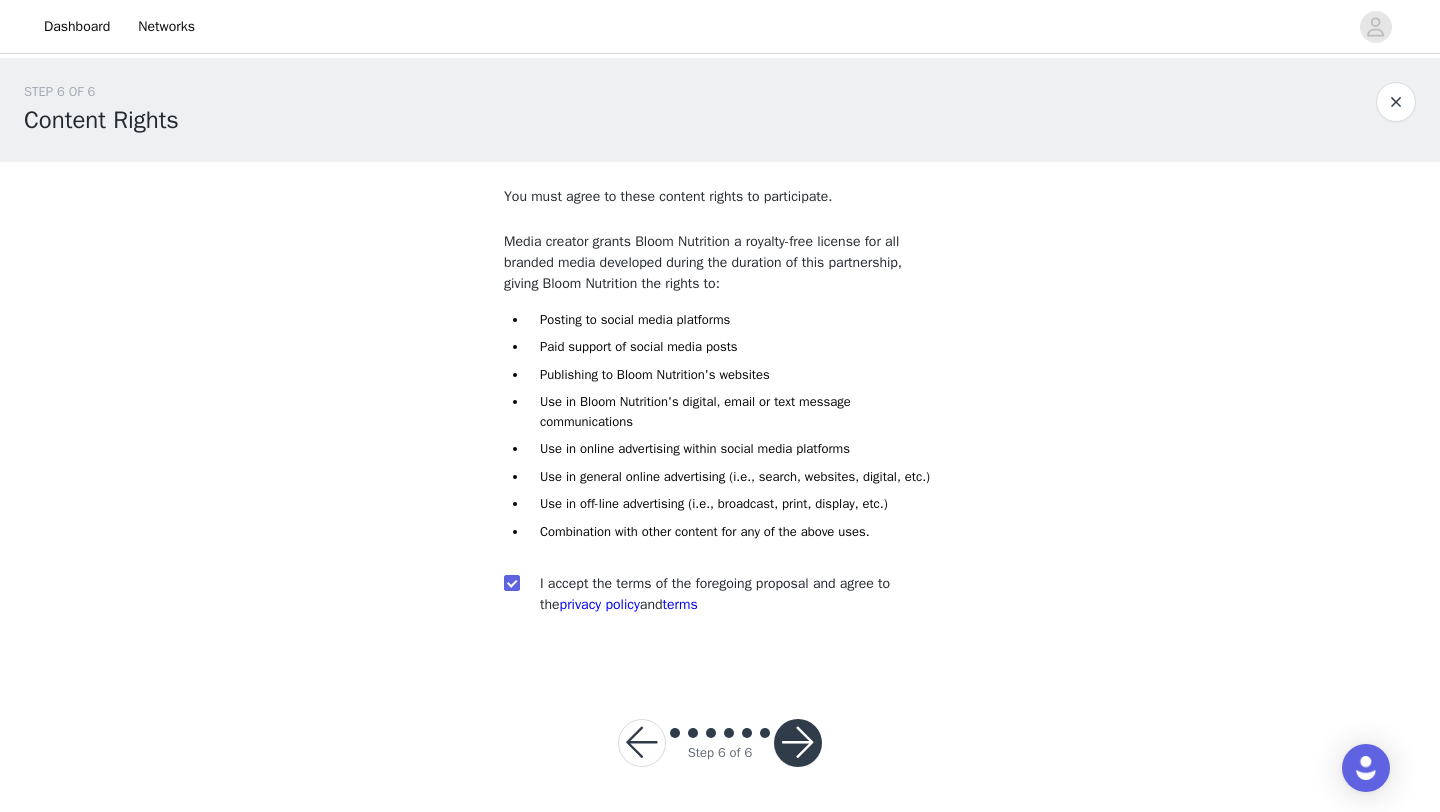 scroll, scrollTop: 22, scrollLeft: 0, axis: vertical 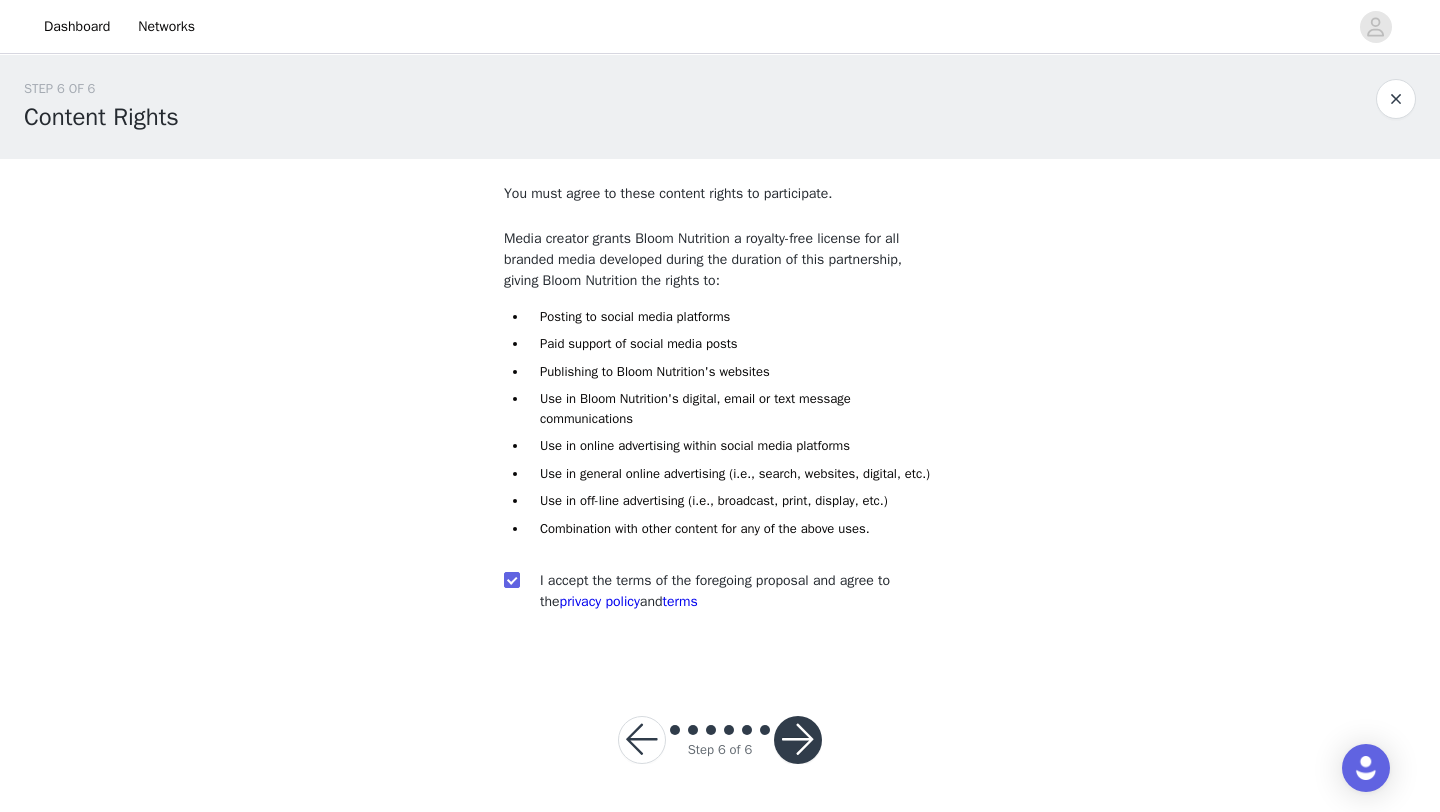click at bounding box center [798, 740] 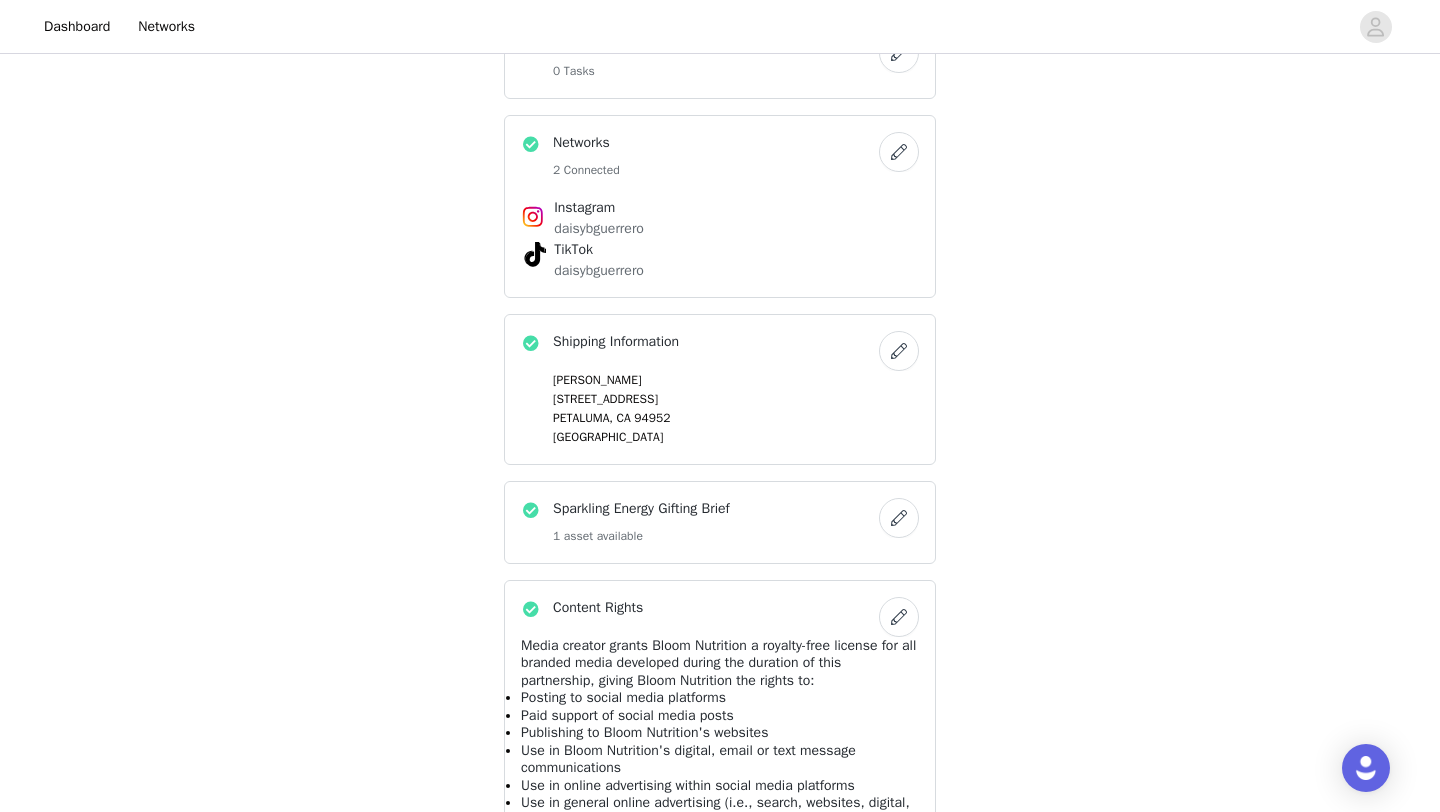 scroll, scrollTop: 867, scrollLeft: 0, axis: vertical 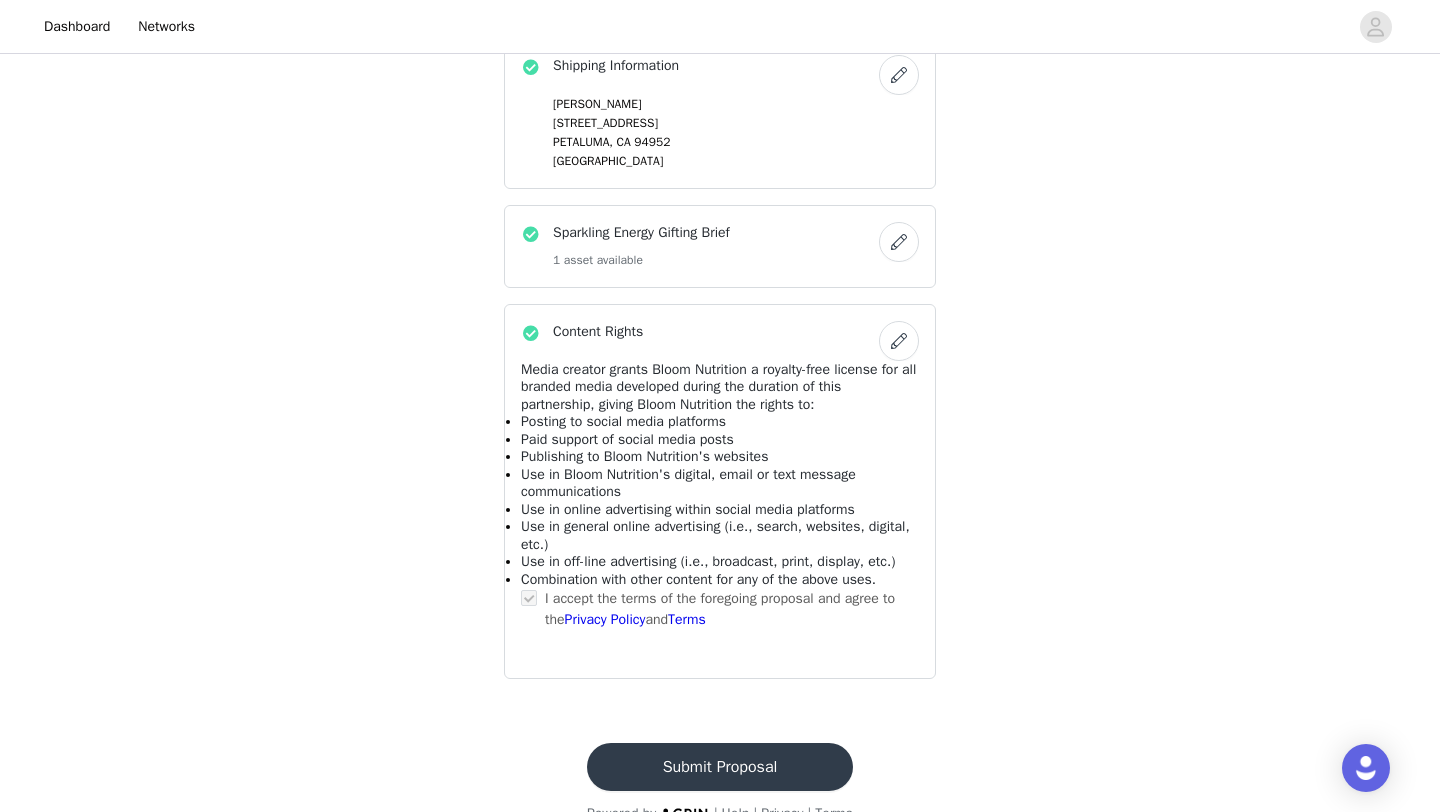 click on "Submit Proposal" at bounding box center [720, 767] 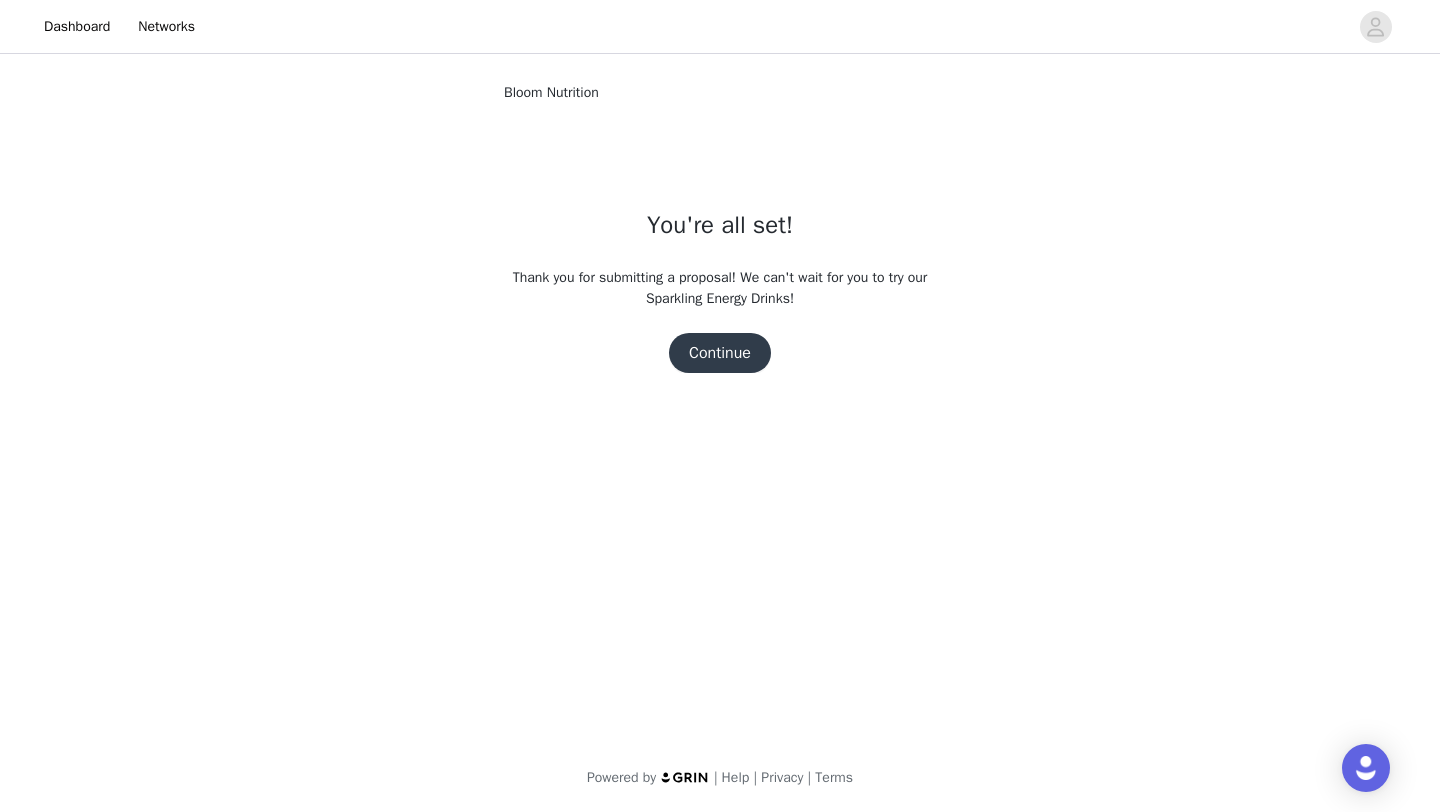 scroll, scrollTop: 0, scrollLeft: 0, axis: both 